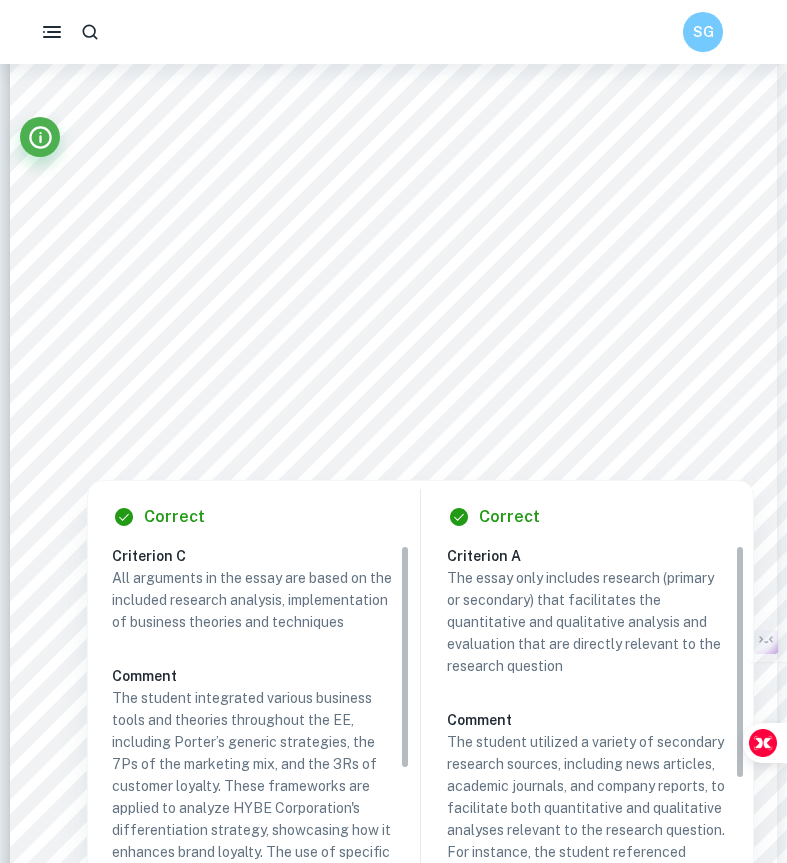 scroll, scrollTop: 1605, scrollLeft: 0, axis: vertical 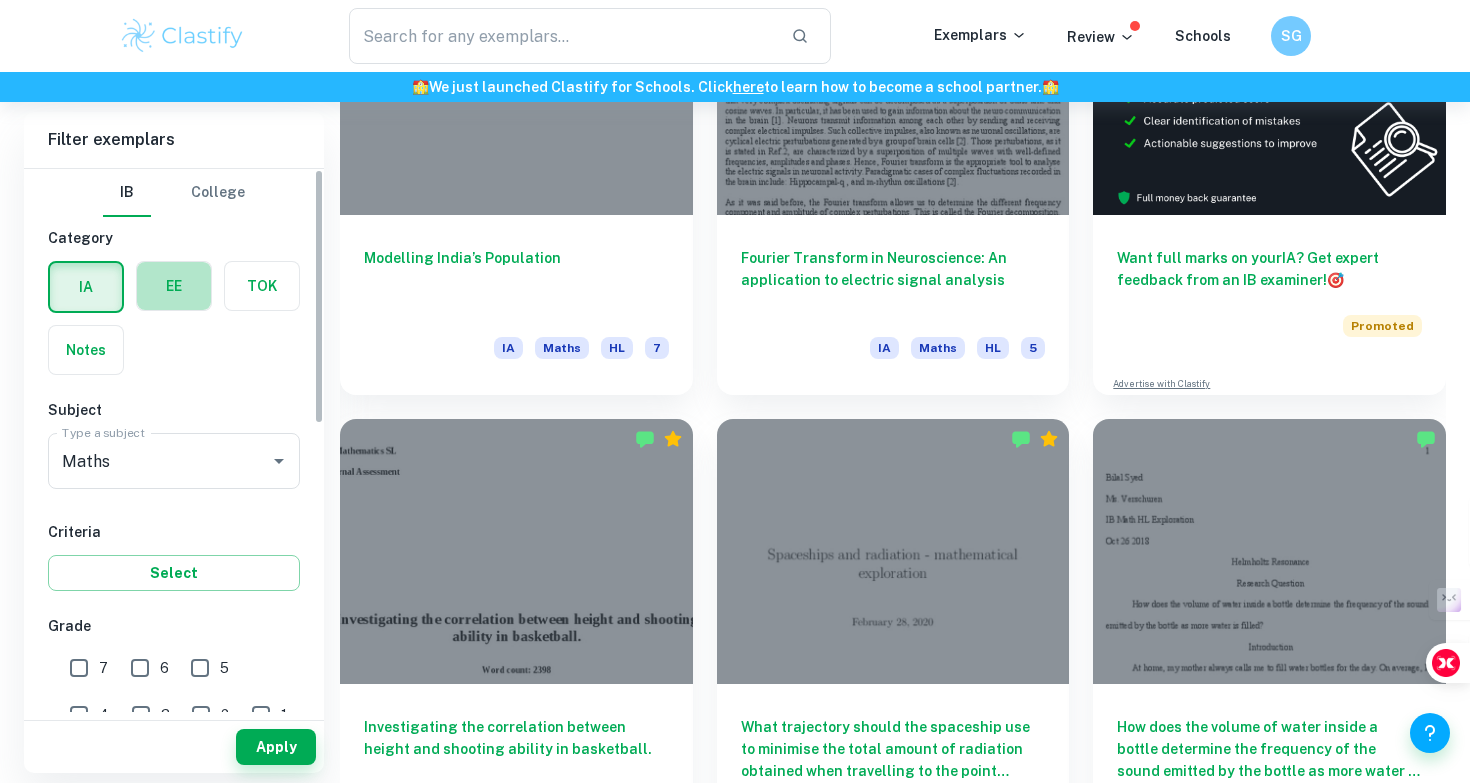 click at bounding box center [174, 286] 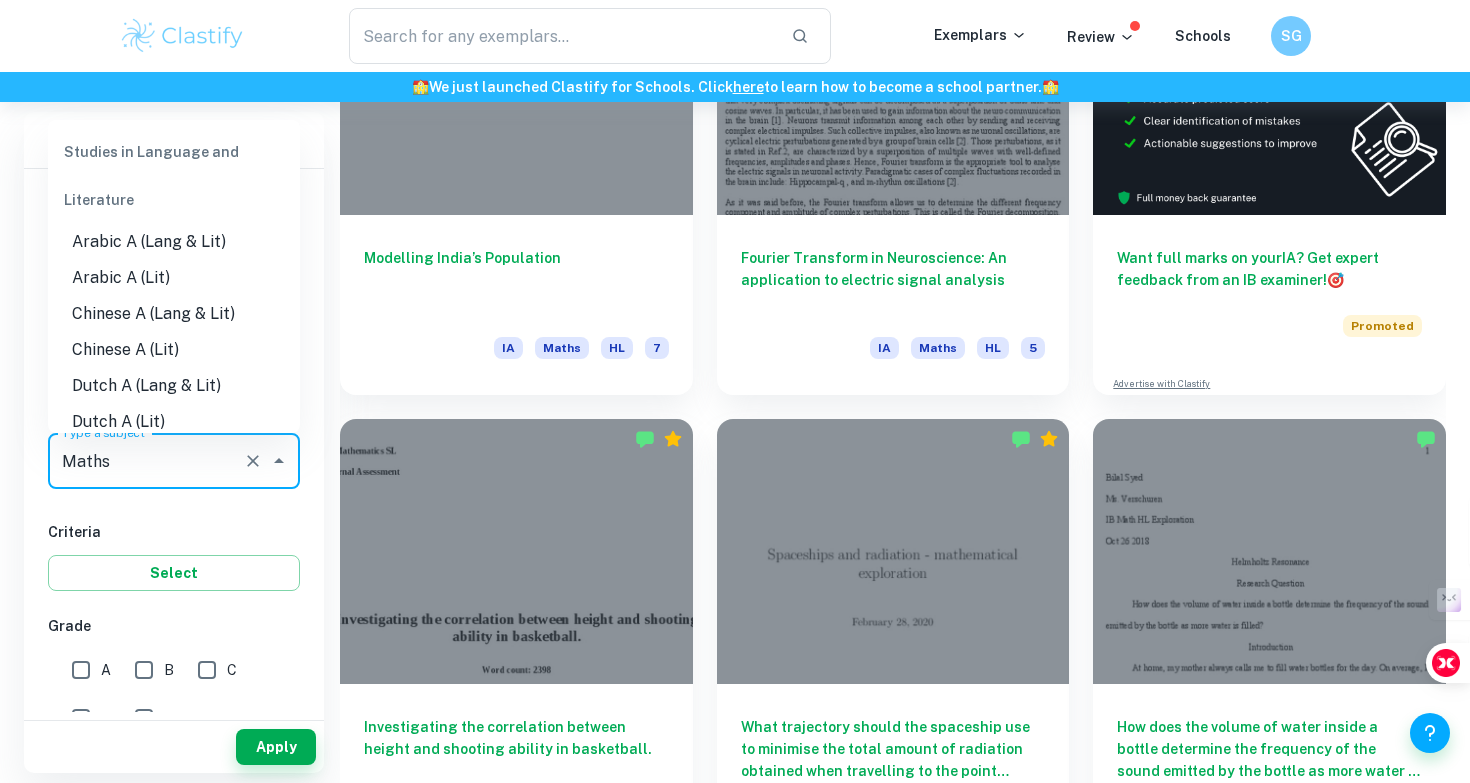 click on "Maths" at bounding box center (146, 461) 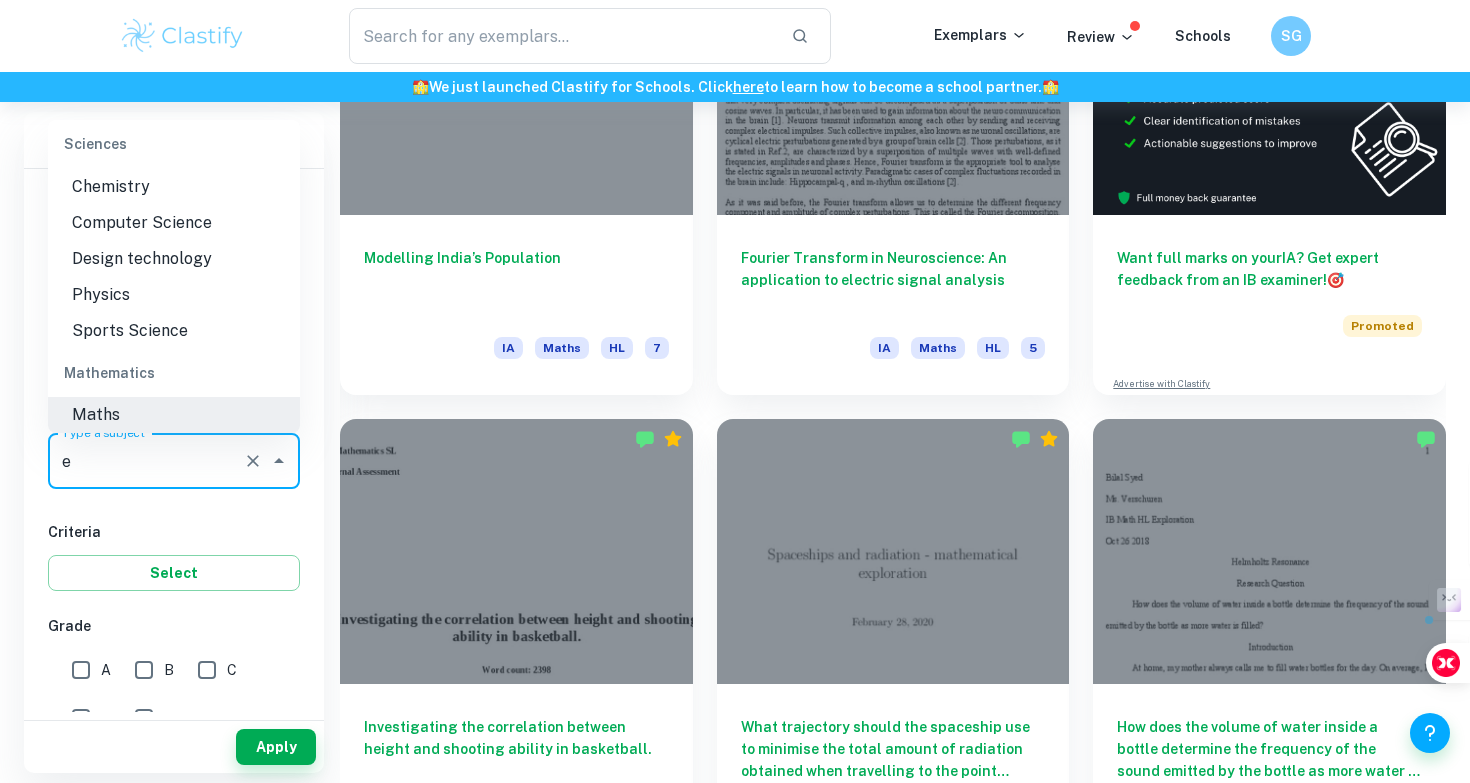 scroll, scrollTop: 0, scrollLeft: 0, axis: both 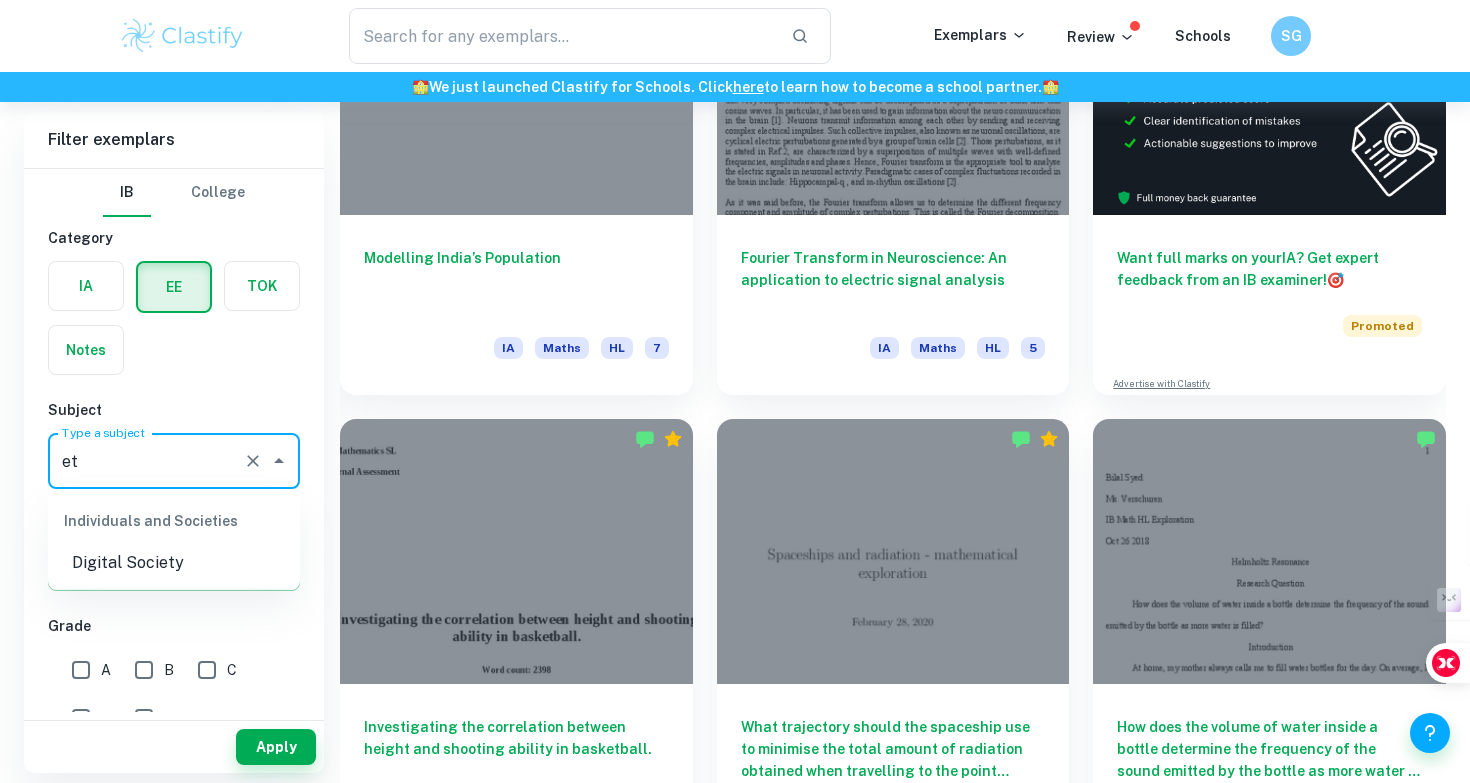 type on "e" 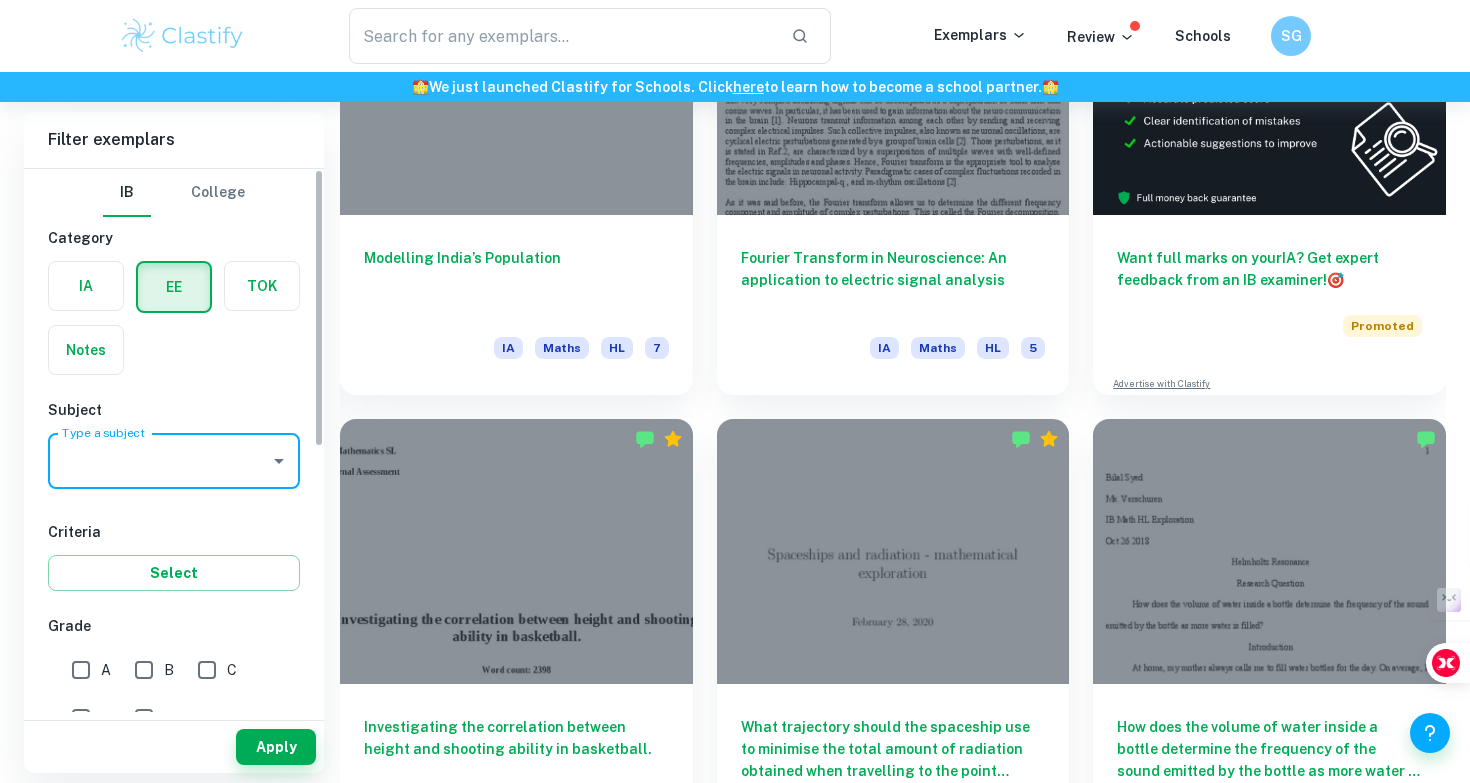 click on "Type a subject" at bounding box center (159, 461) 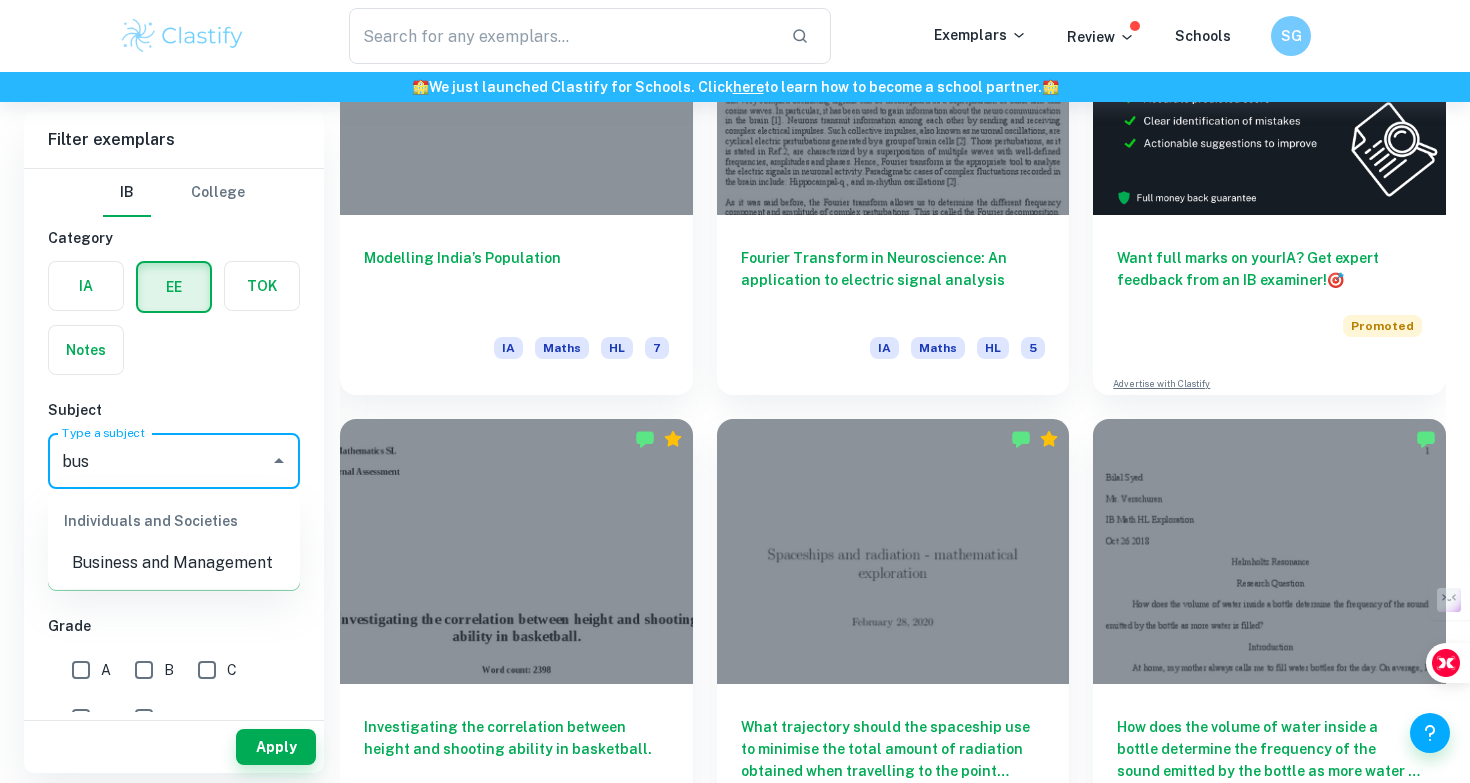 click on "Business and Management" at bounding box center [174, 563] 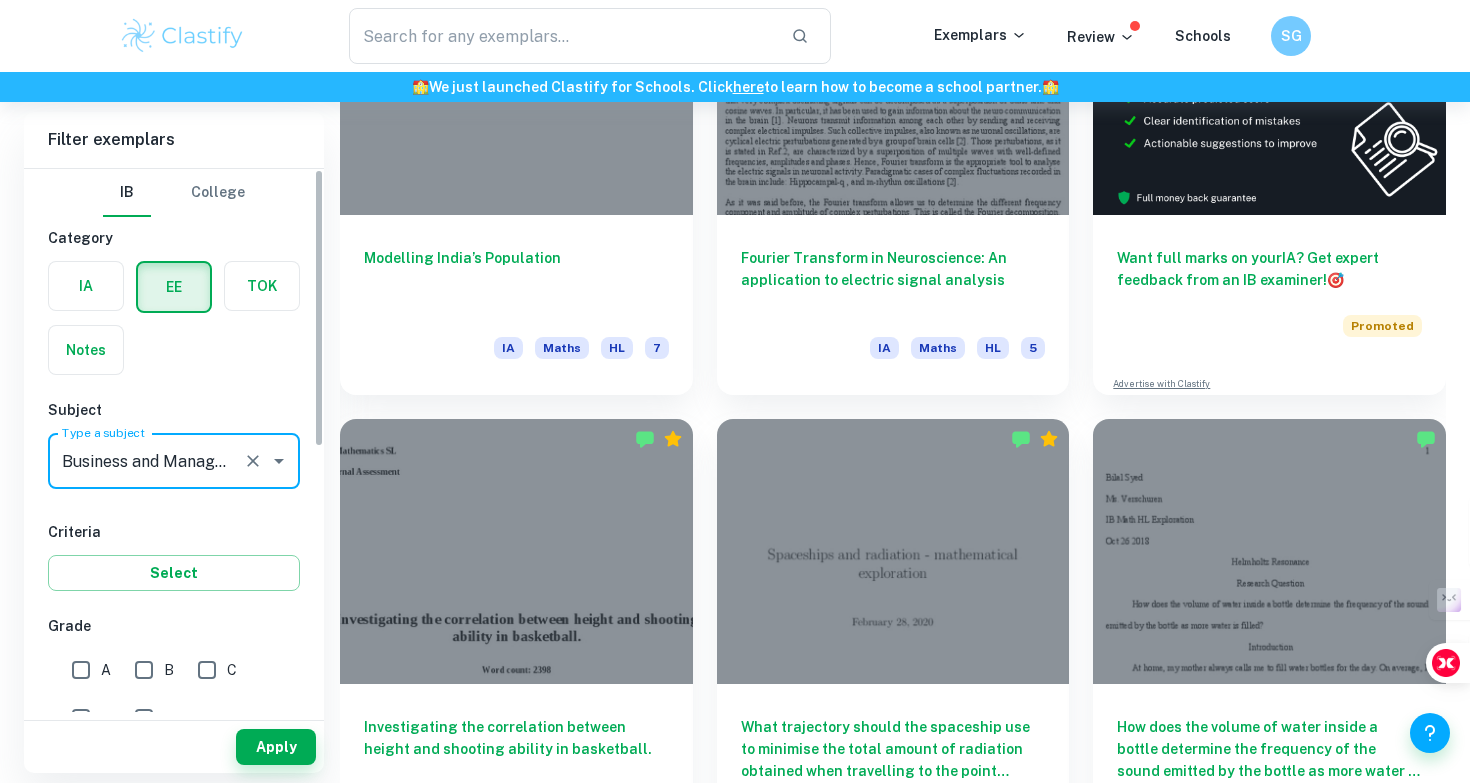type on "Business and Management" 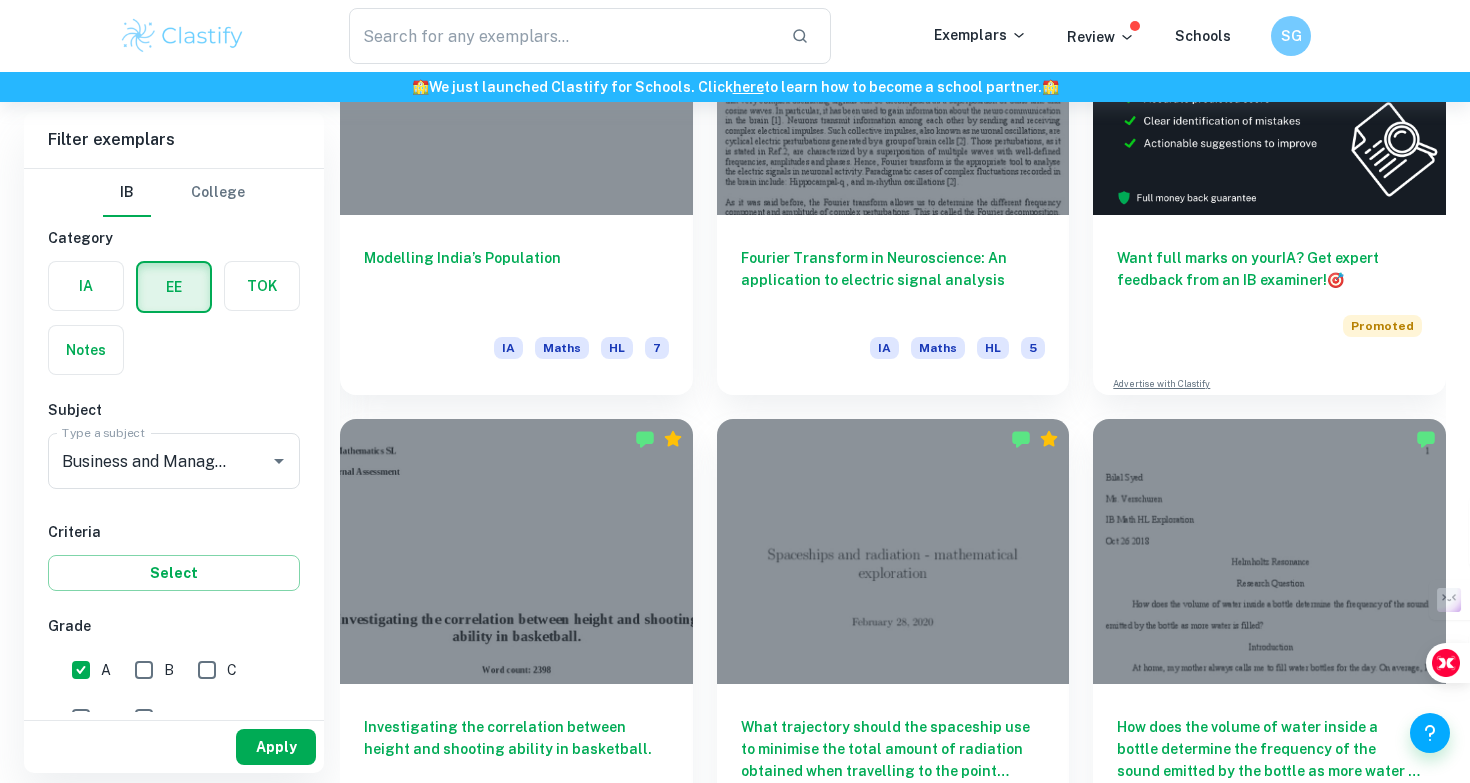 click on "Apply" at bounding box center (276, 747) 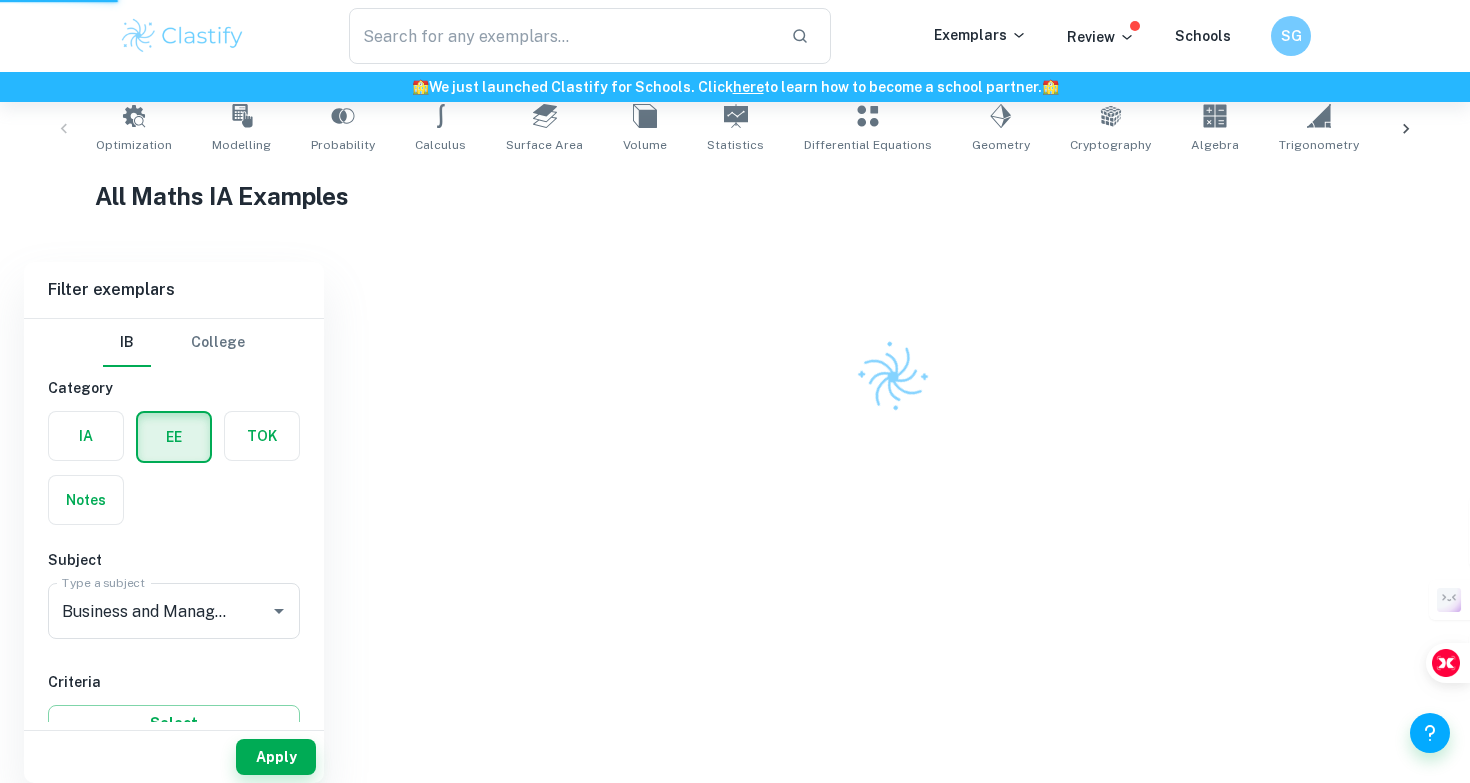 scroll, scrollTop: 412, scrollLeft: 0, axis: vertical 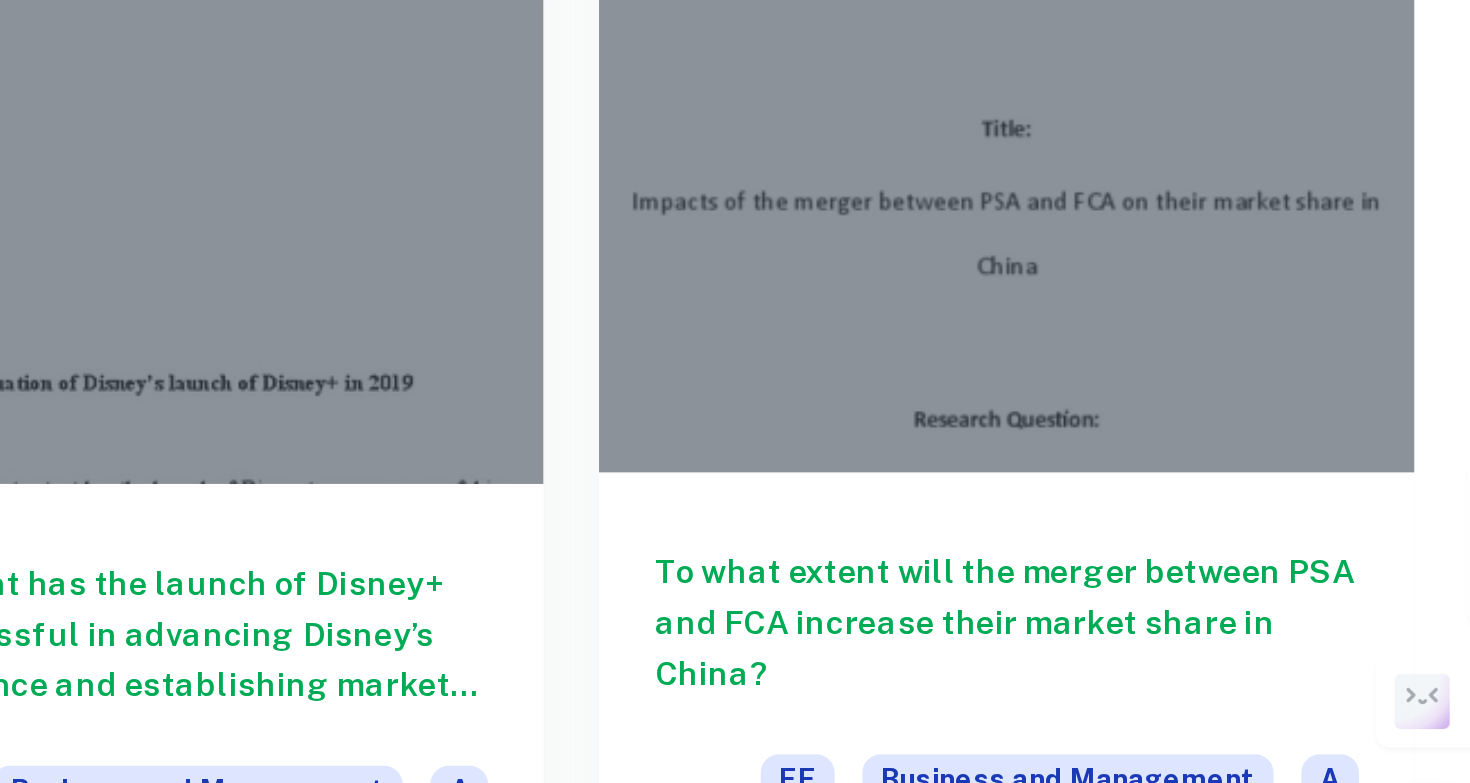 click on "To what extent will the merger between PSA and FCA increase their market share in China?" at bounding box center [1269, 566] 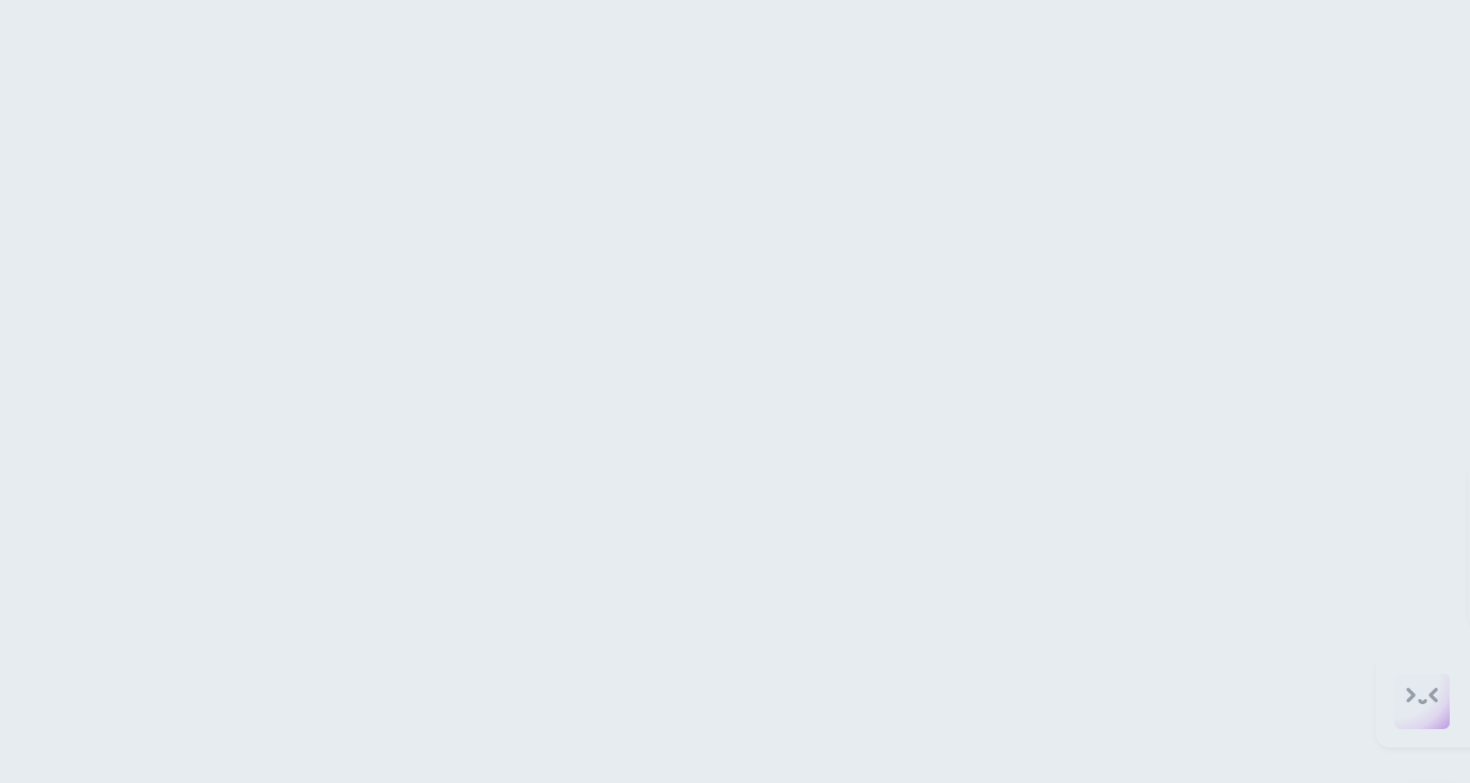 scroll, scrollTop: 0, scrollLeft: 0, axis: both 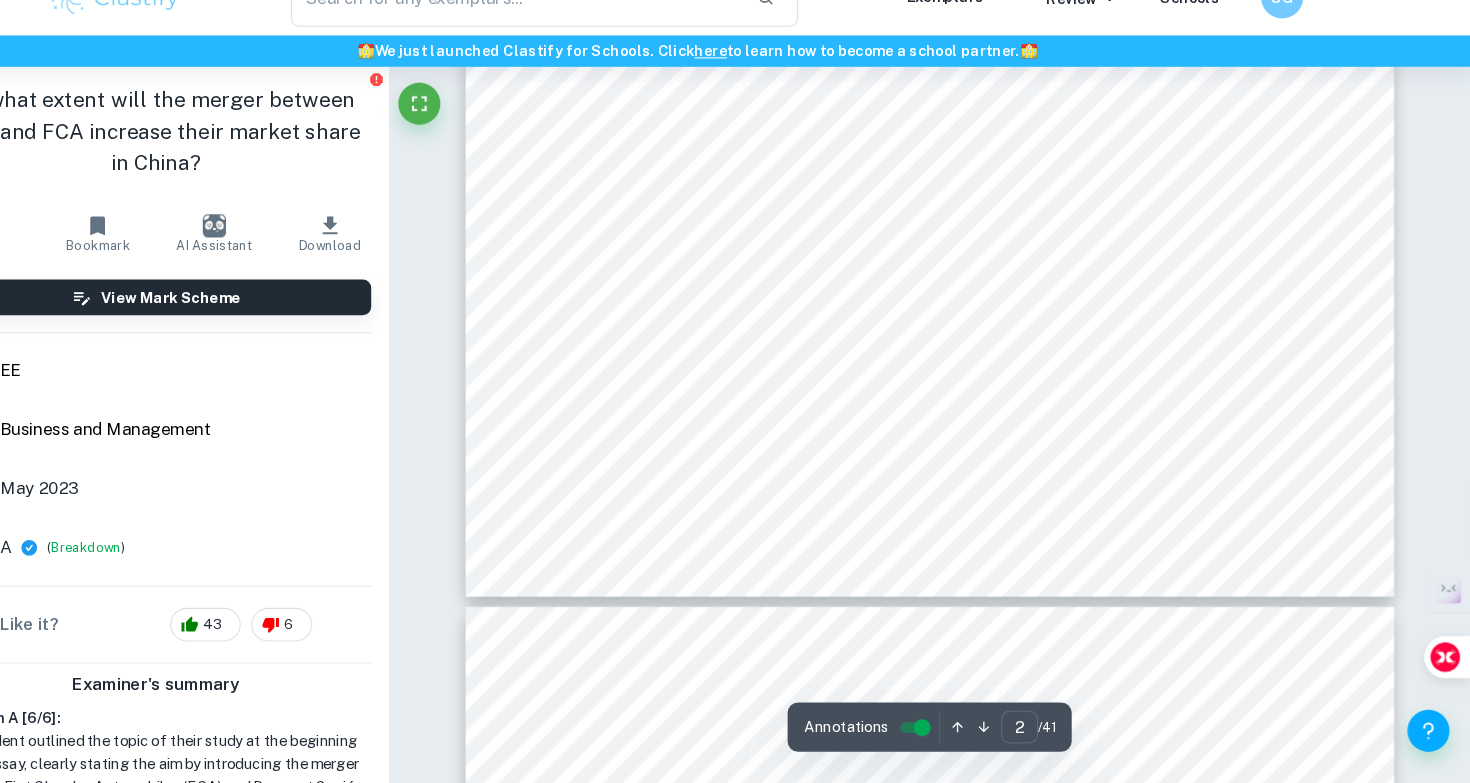 type on "3" 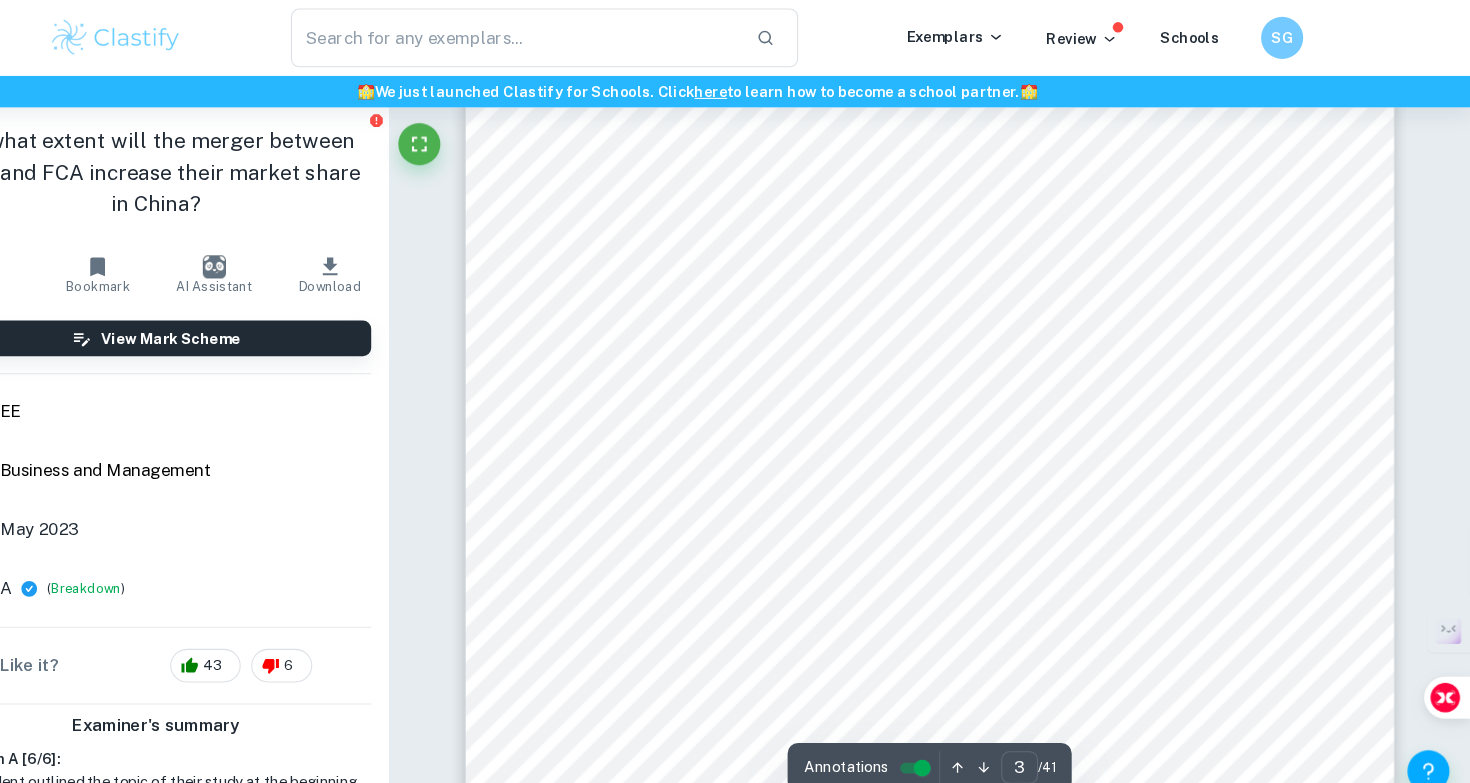 scroll, scrollTop: 2515, scrollLeft: 0, axis: vertical 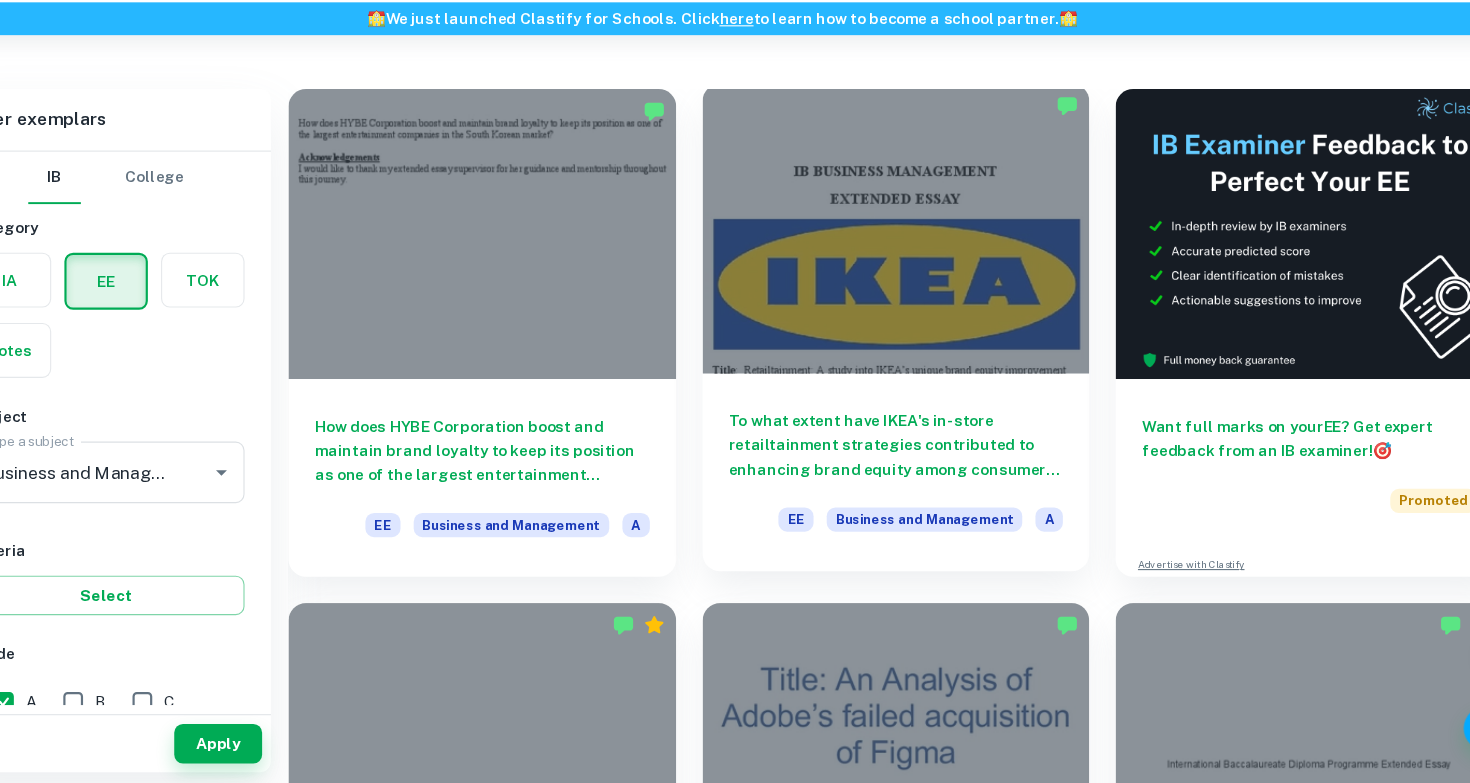 click on "To what extent have IKEA's in-store retailtainment strategies contributed to enhancing brand equity among consumers primarily in the United States?" at bounding box center [893, 475] 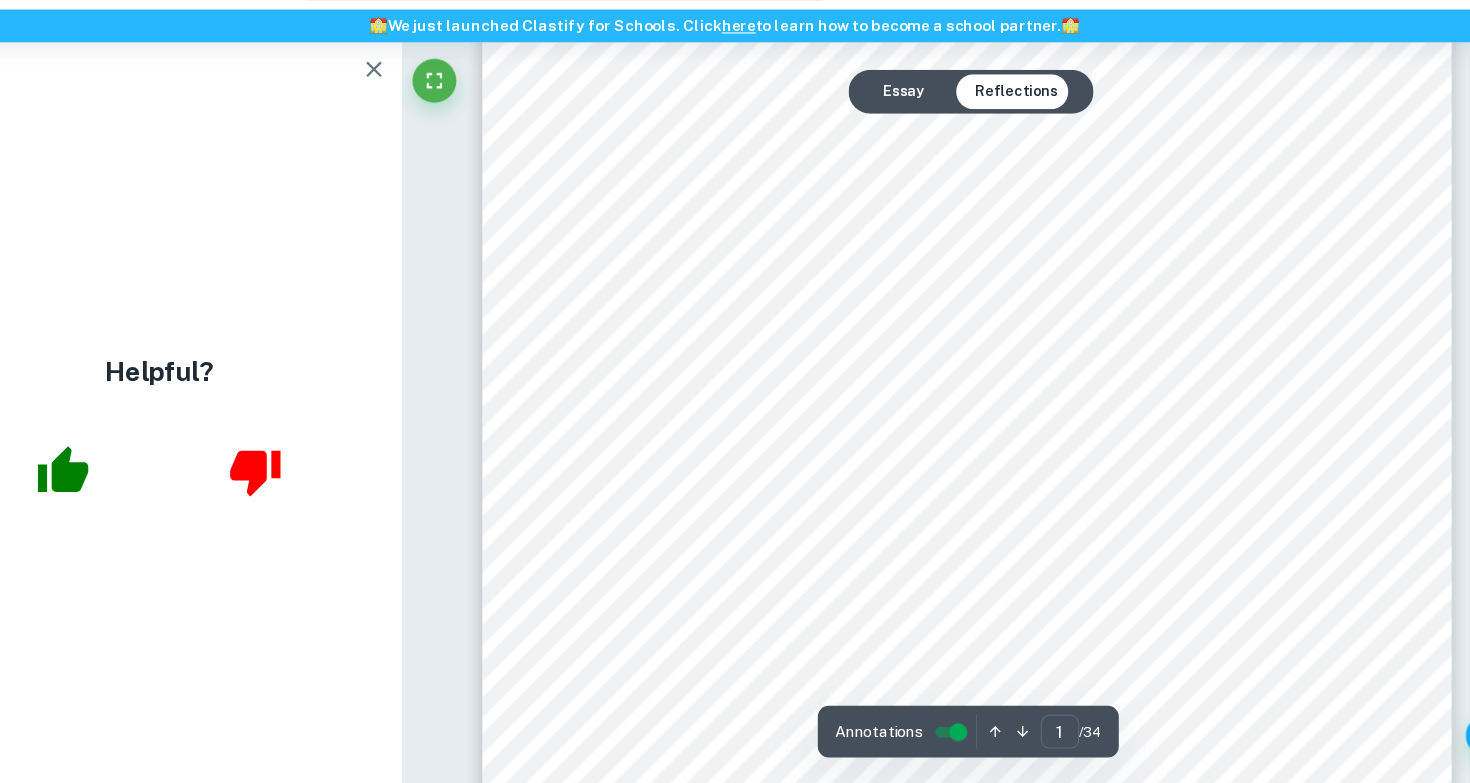 scroll, scrollTop: 107, scrollLeft: 0, axis: vertical 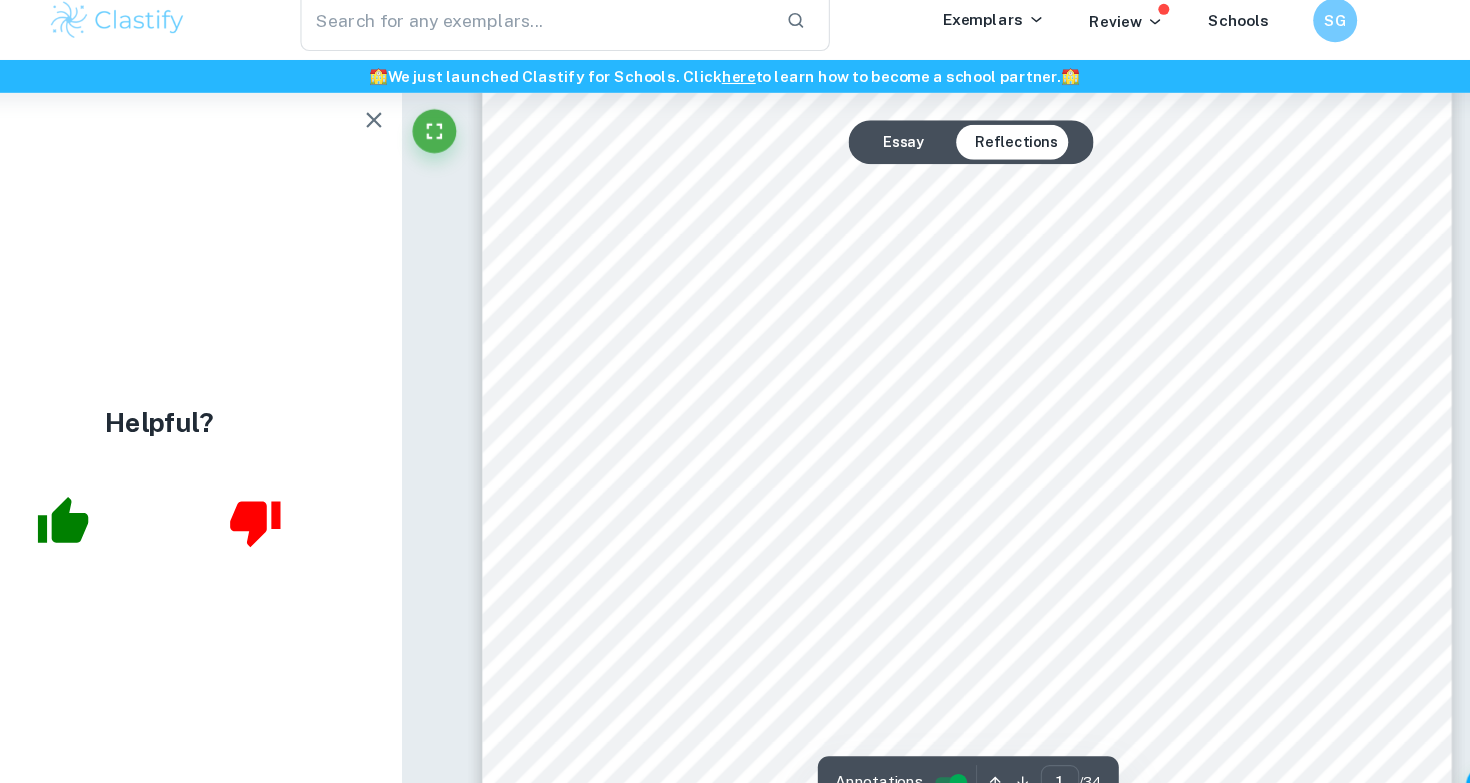 click on "IB BUSINESS MANAGEMENT EXTENDED ESSAY Title : Retailtainment: A study into IKEA9s unique brand equity improvement strategies. Research Question : To what extent have IKEA's in-store retailtainment strategies contributed to enhancing brand equity among consumers primarily in the United States? Subject: Business Management Word count: 4000 1" at bounding box center [956, 638] 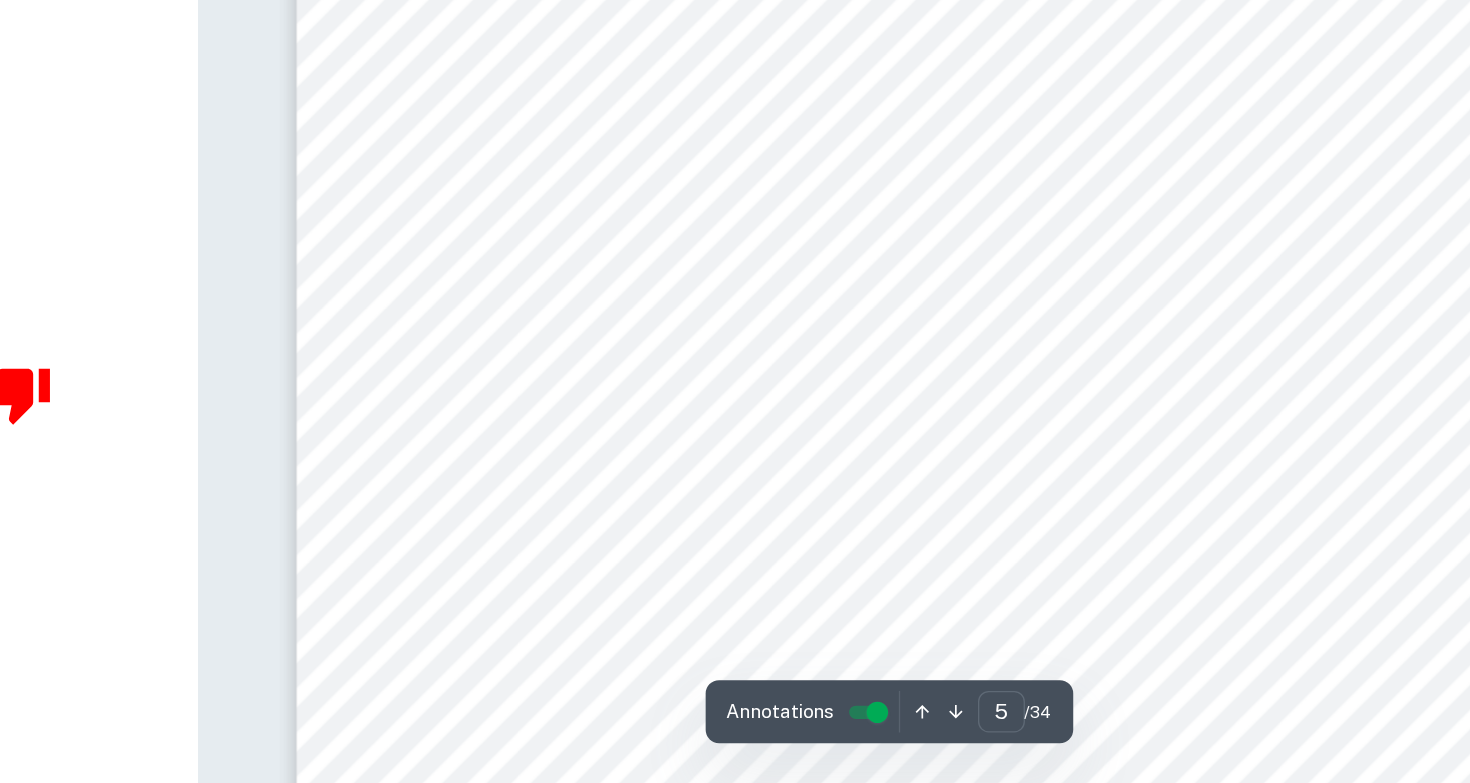 scroll, scrollTop: 5236, scrollLeft: 0, axis: vertical 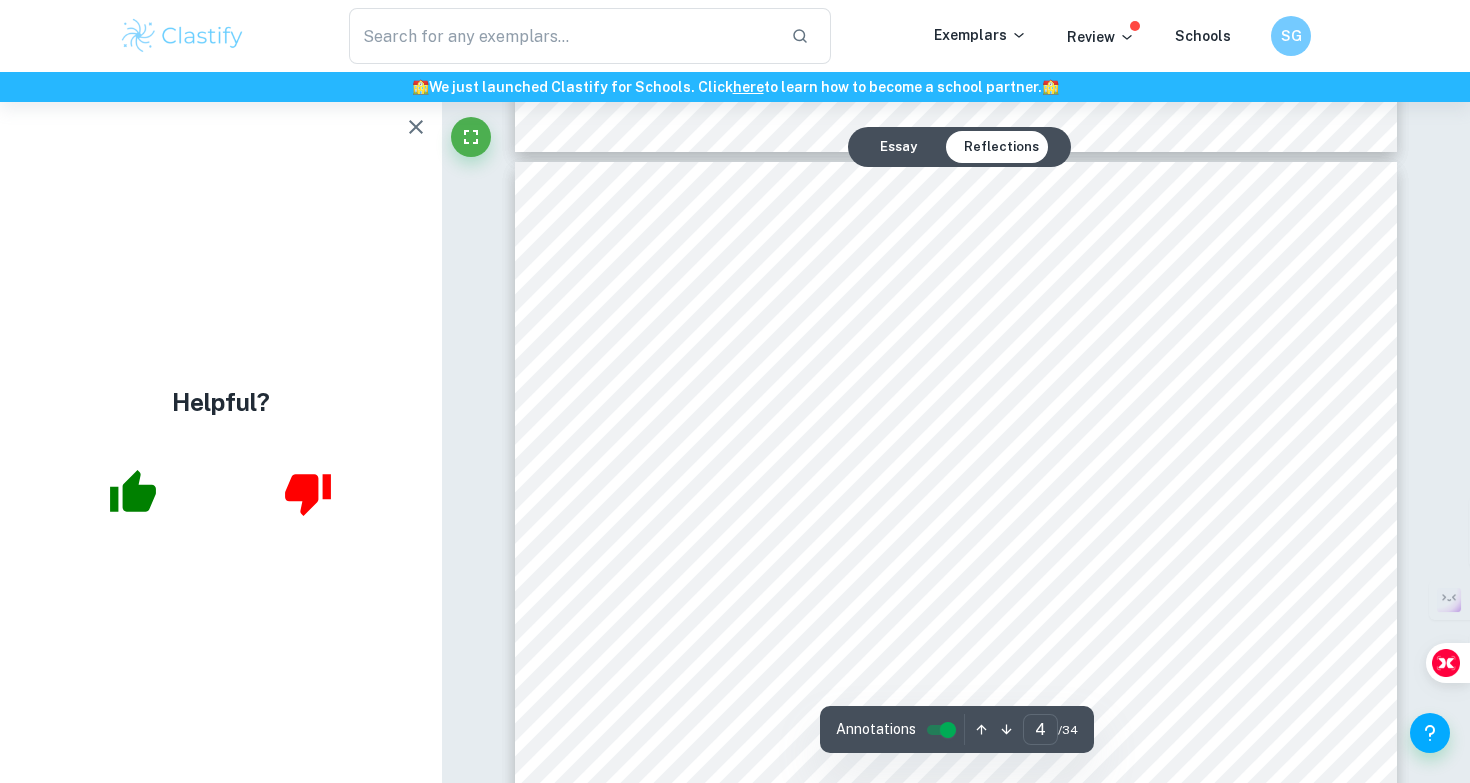 type on "3" 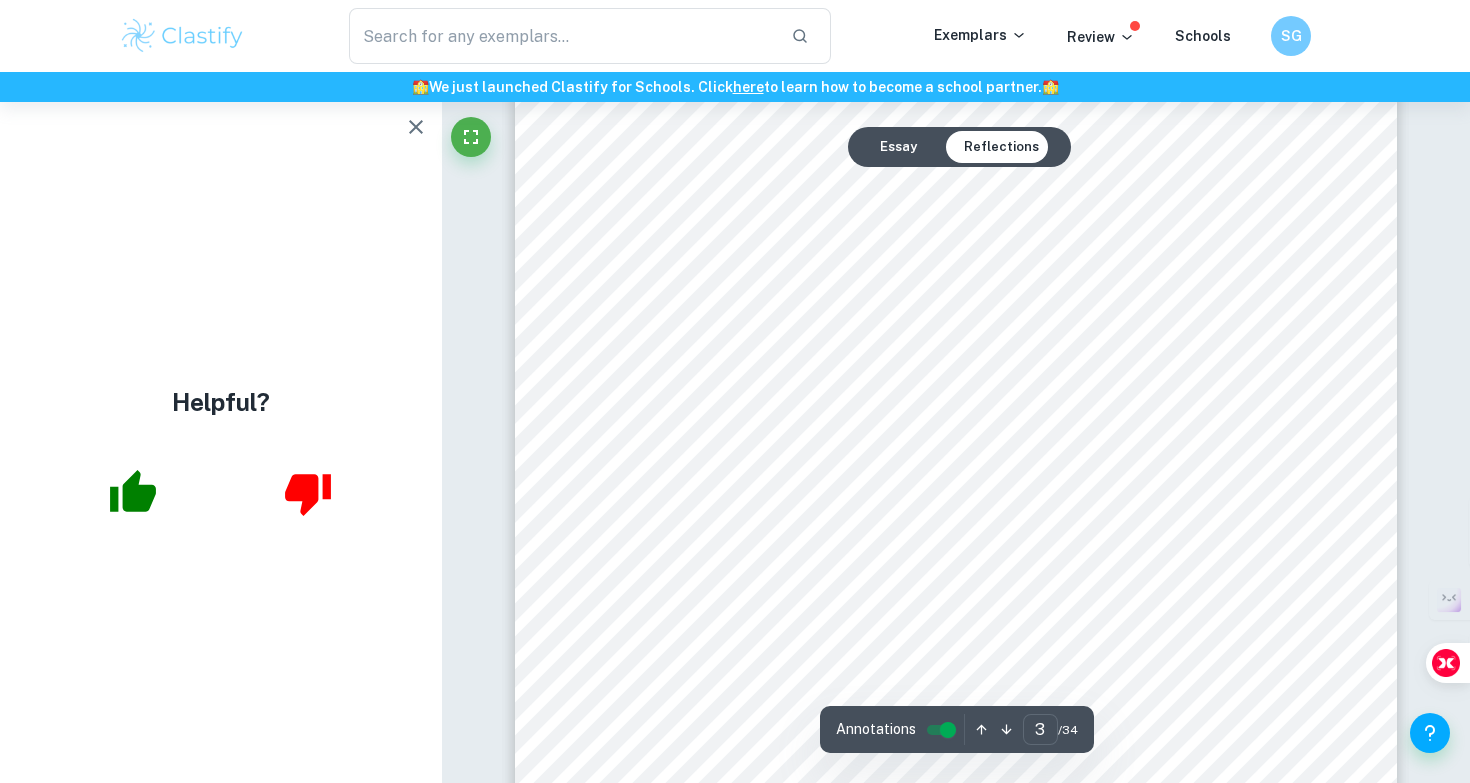 scroll, scrollTop: 2633, scrollLeft: 0, axis: vertical 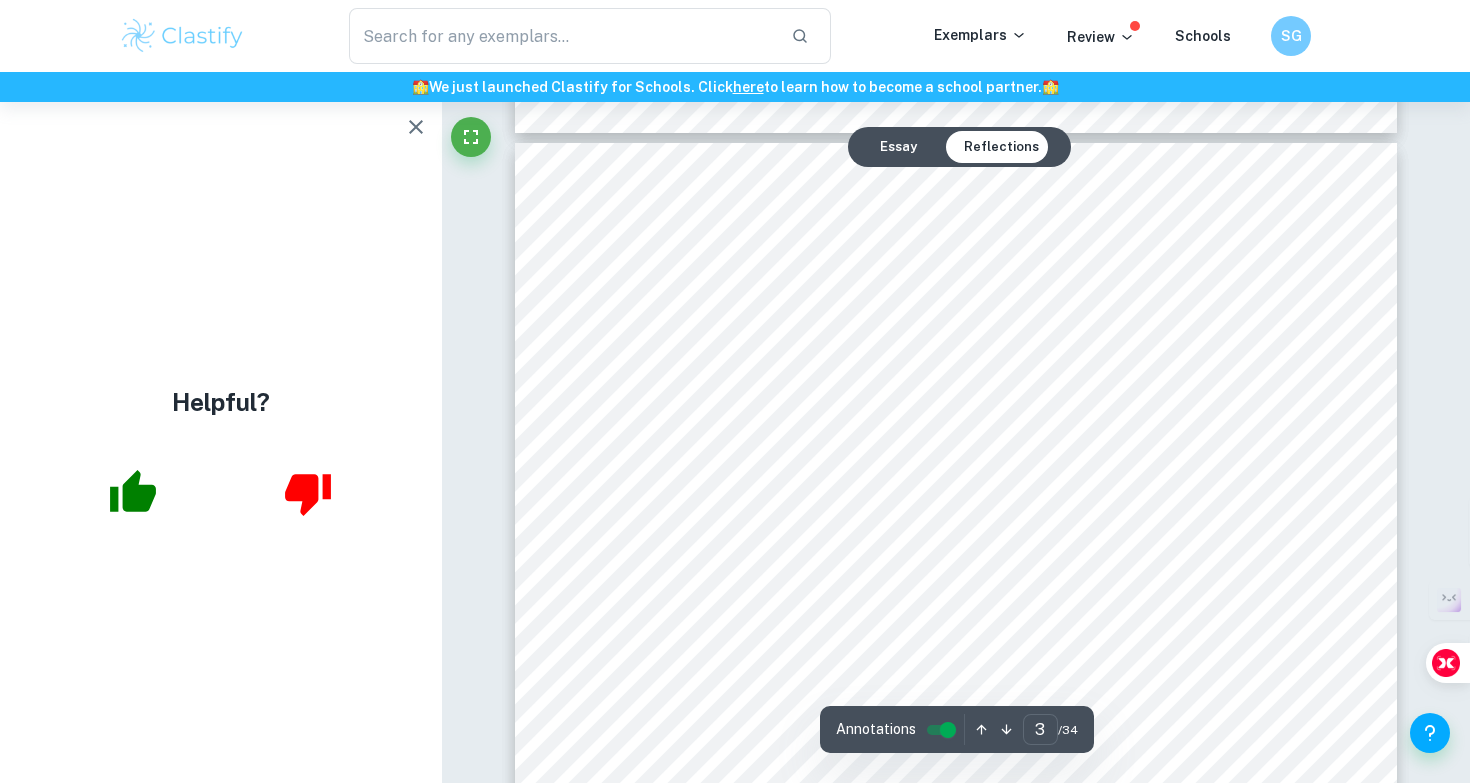 click 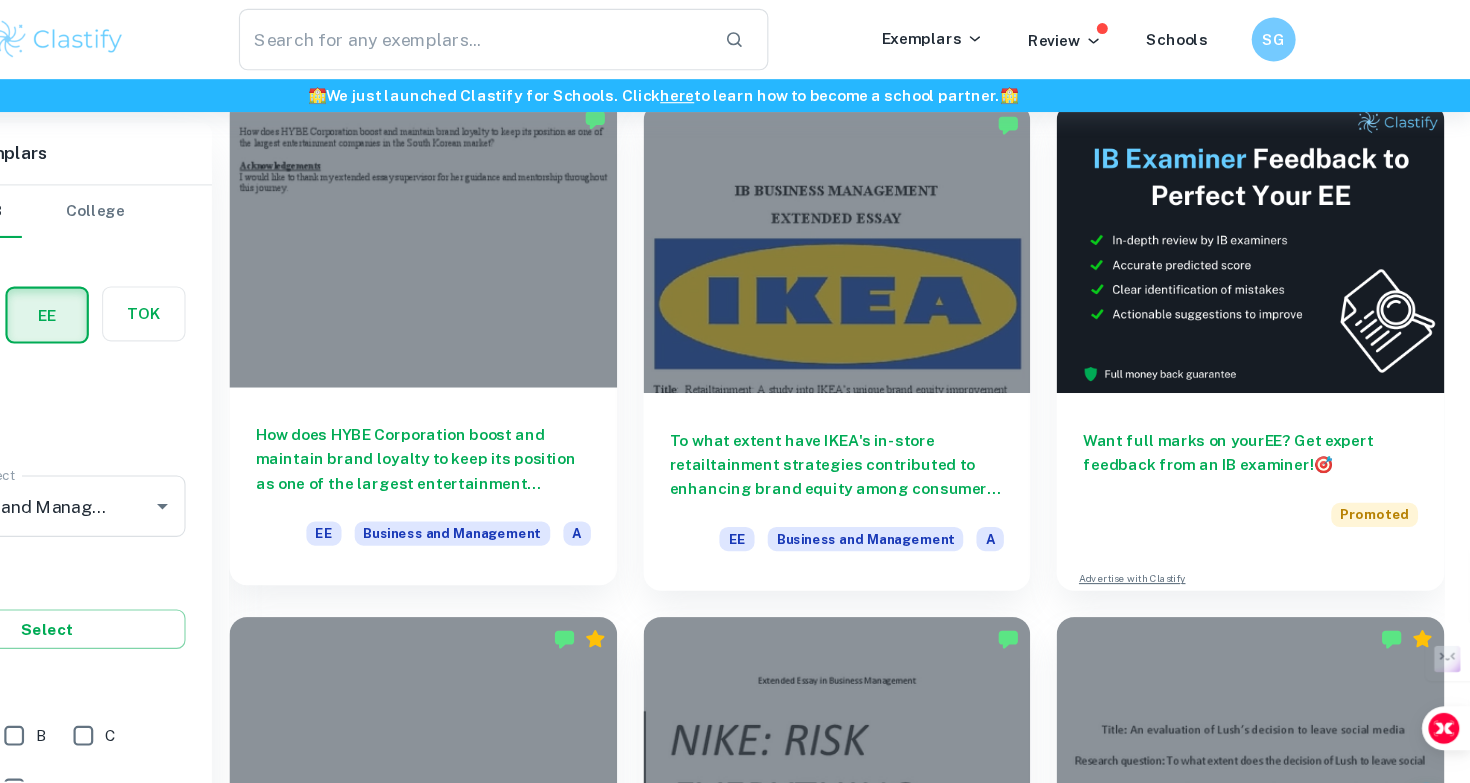 scroll, scrollTop: 158, scrollLeft: 0, axis: vertical 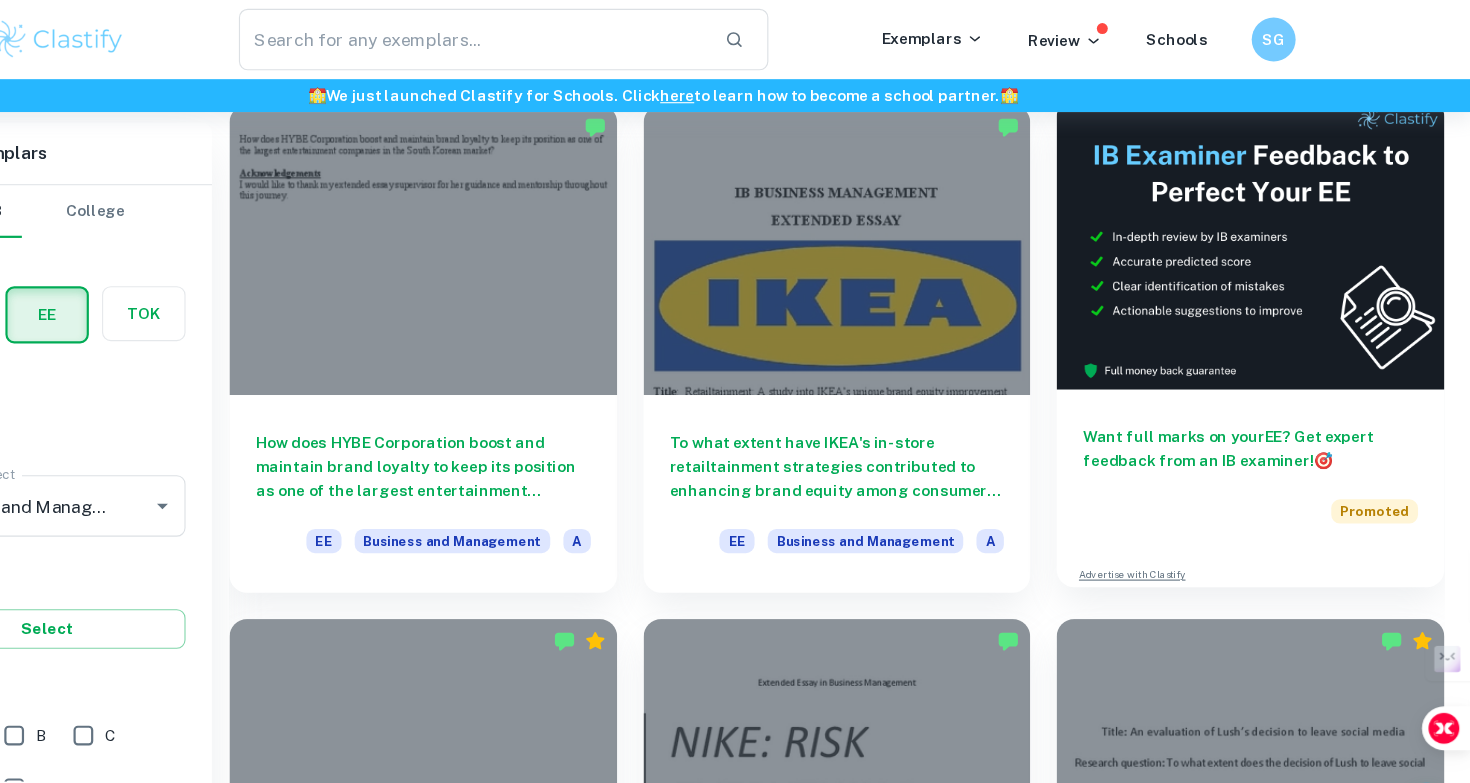 click on "Want full marks on your  EE ? Get expert feedback from an IB examiner!  🎯" at bounding box center (1269, 409) 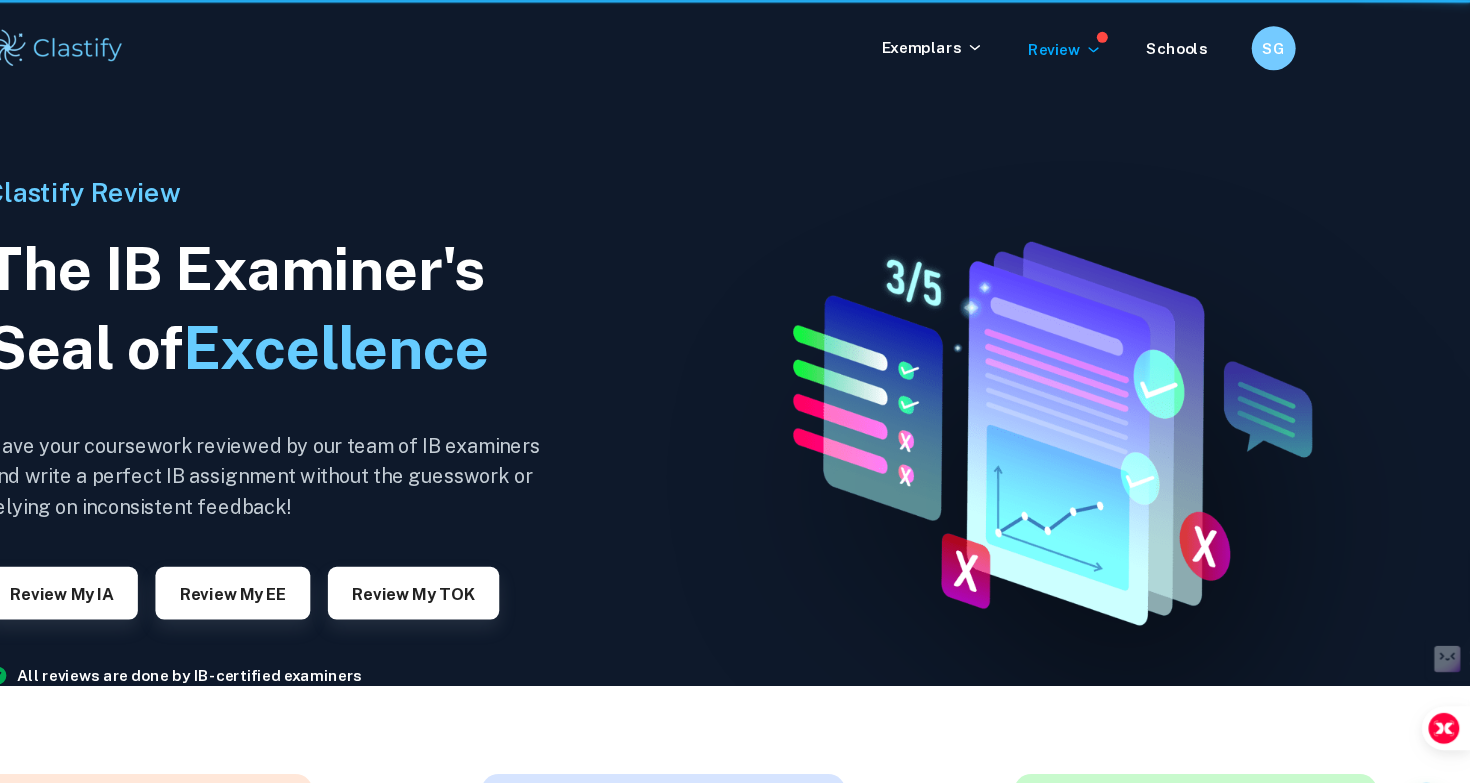 scroll, scrollTop: 0, scrollLeft: 0, axis: both 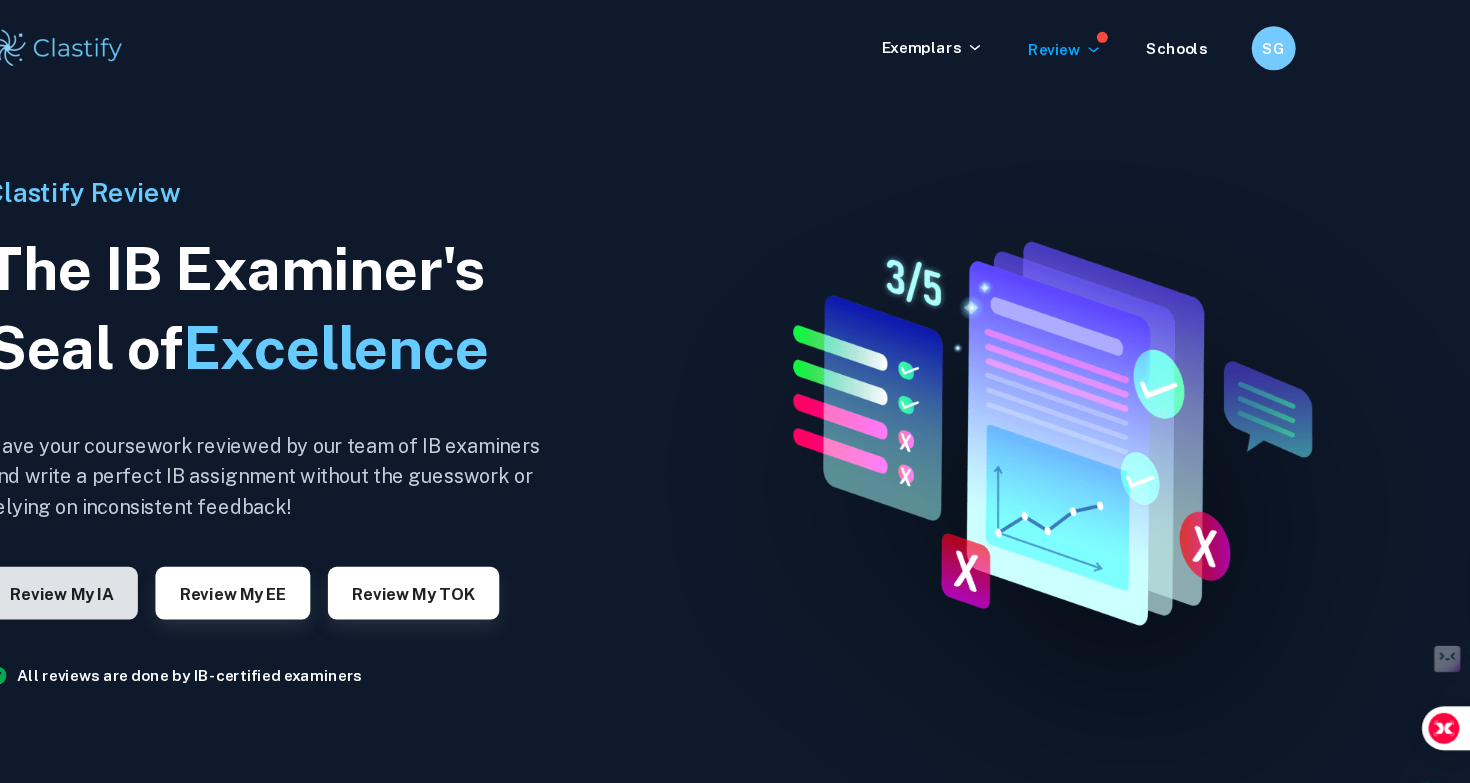 click on "Review my IA" at bounding box center [188, 540] 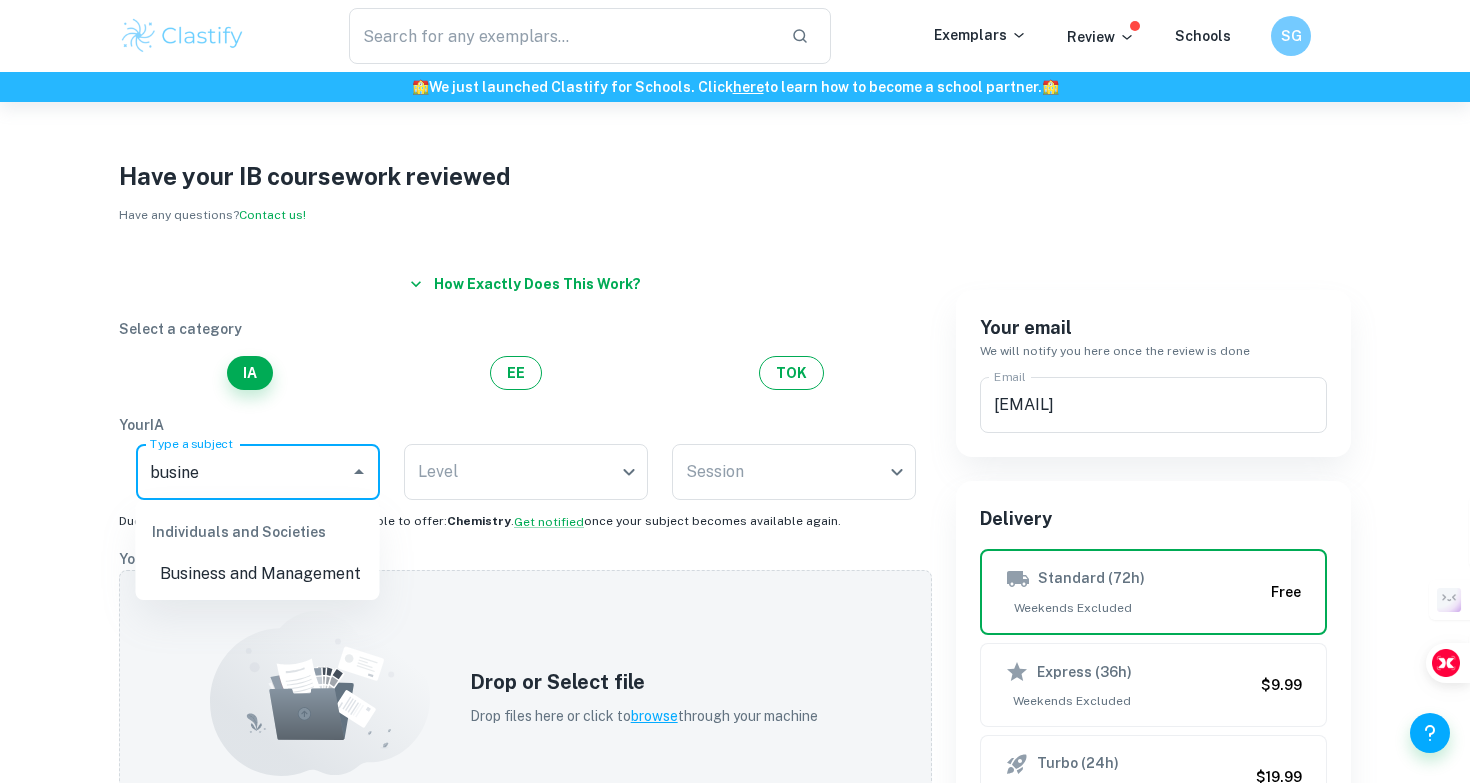 scroll, scrollTop: 0, scrollLeft: 0, axis: both 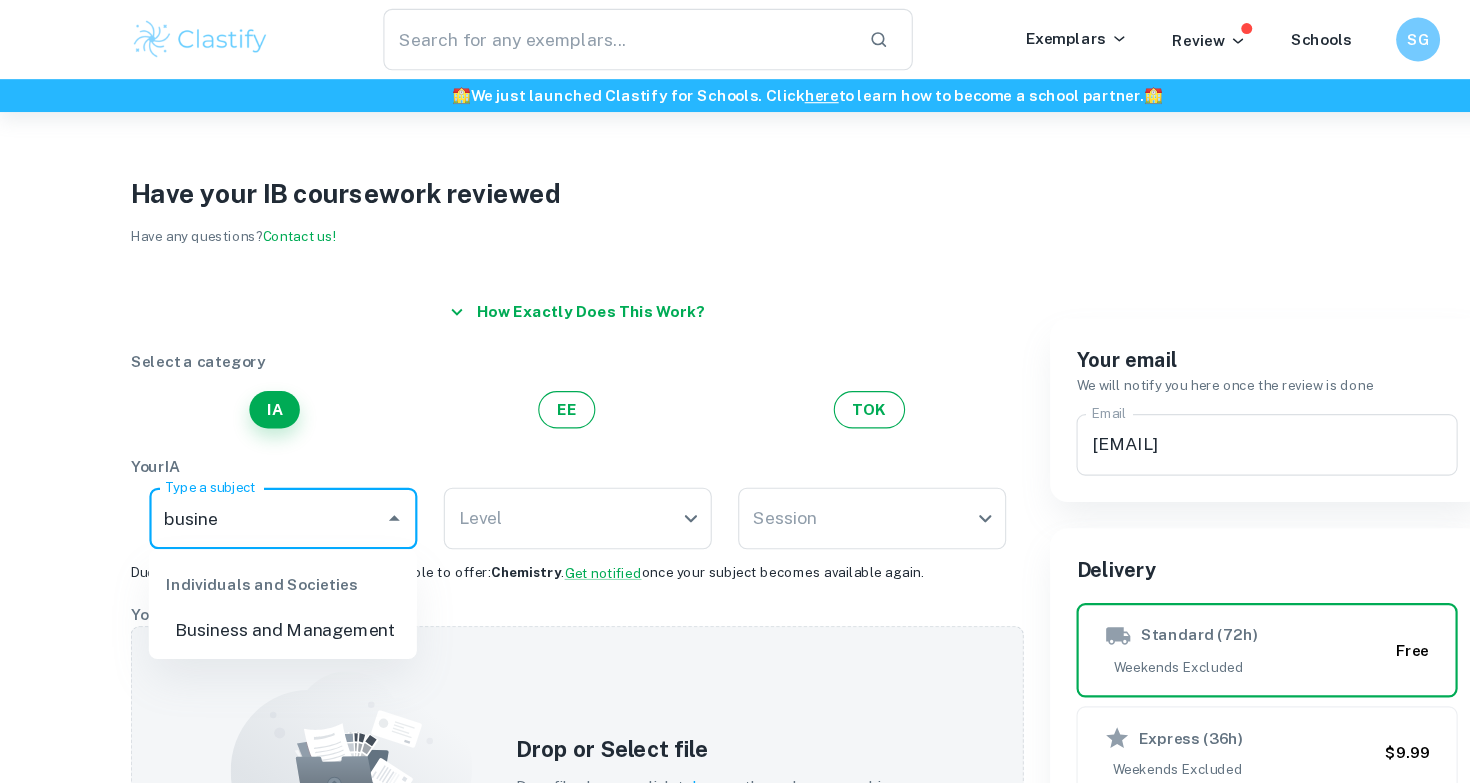 click on "Business and Management" at bounding box center (258, 574) 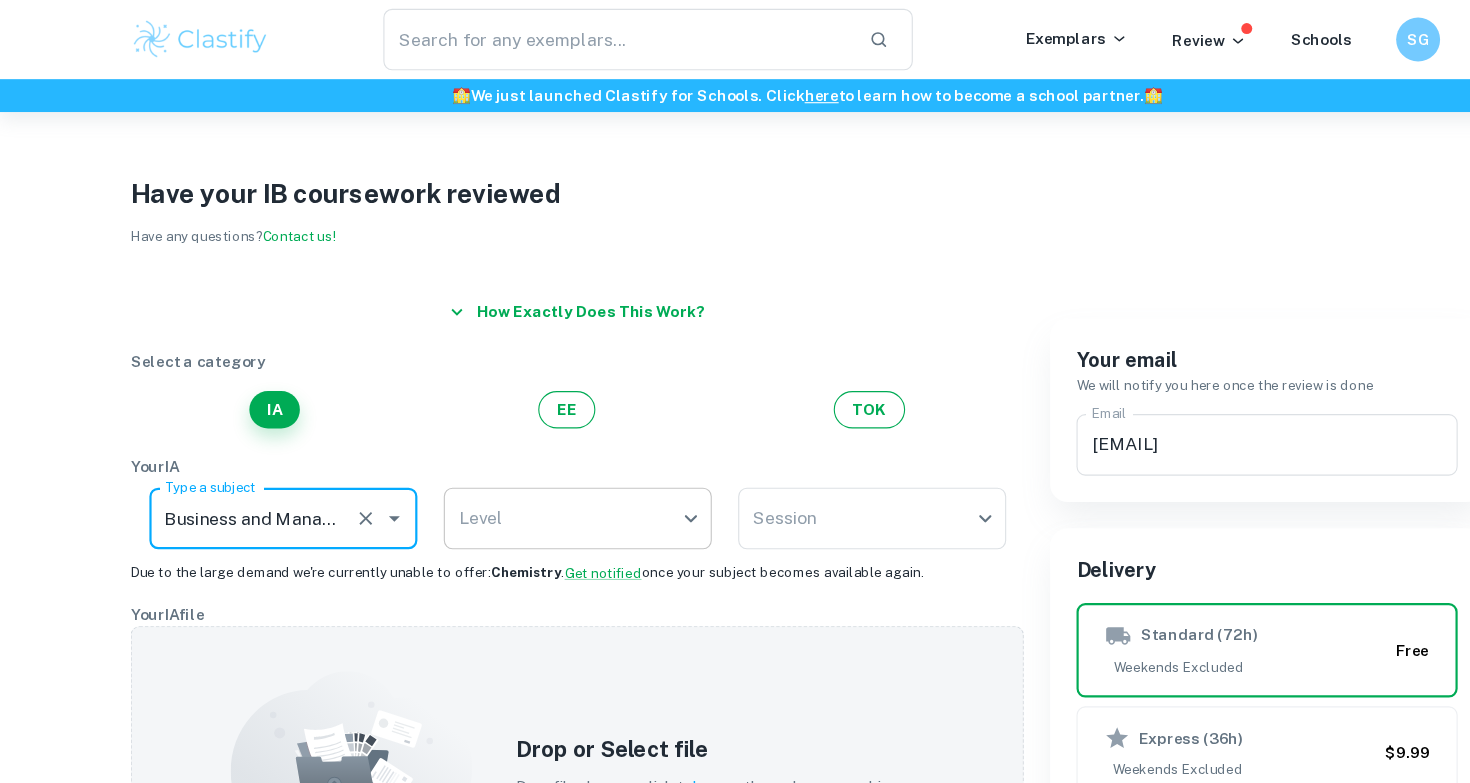 type on "Business and Management" 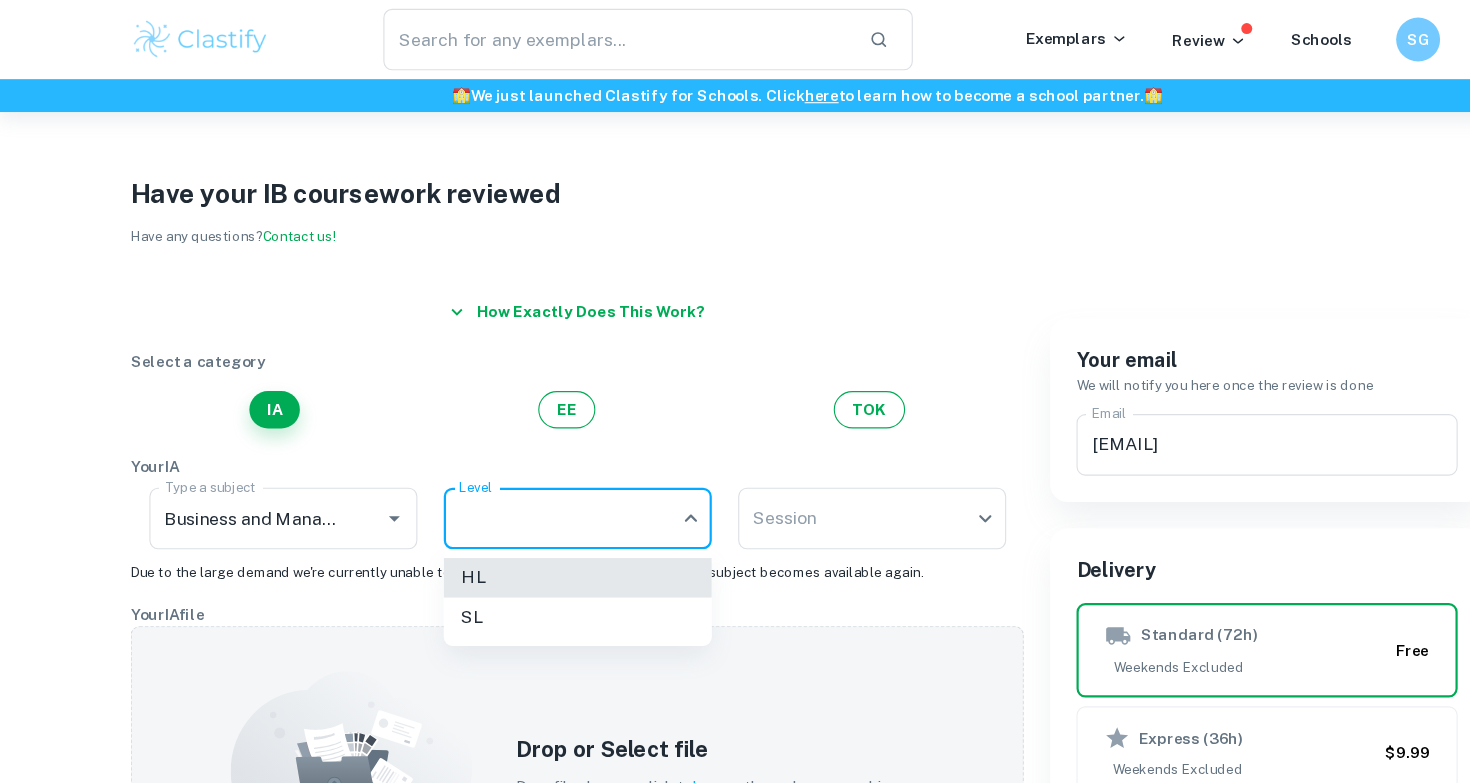 click on "HL" at bounding box center [526, 526] 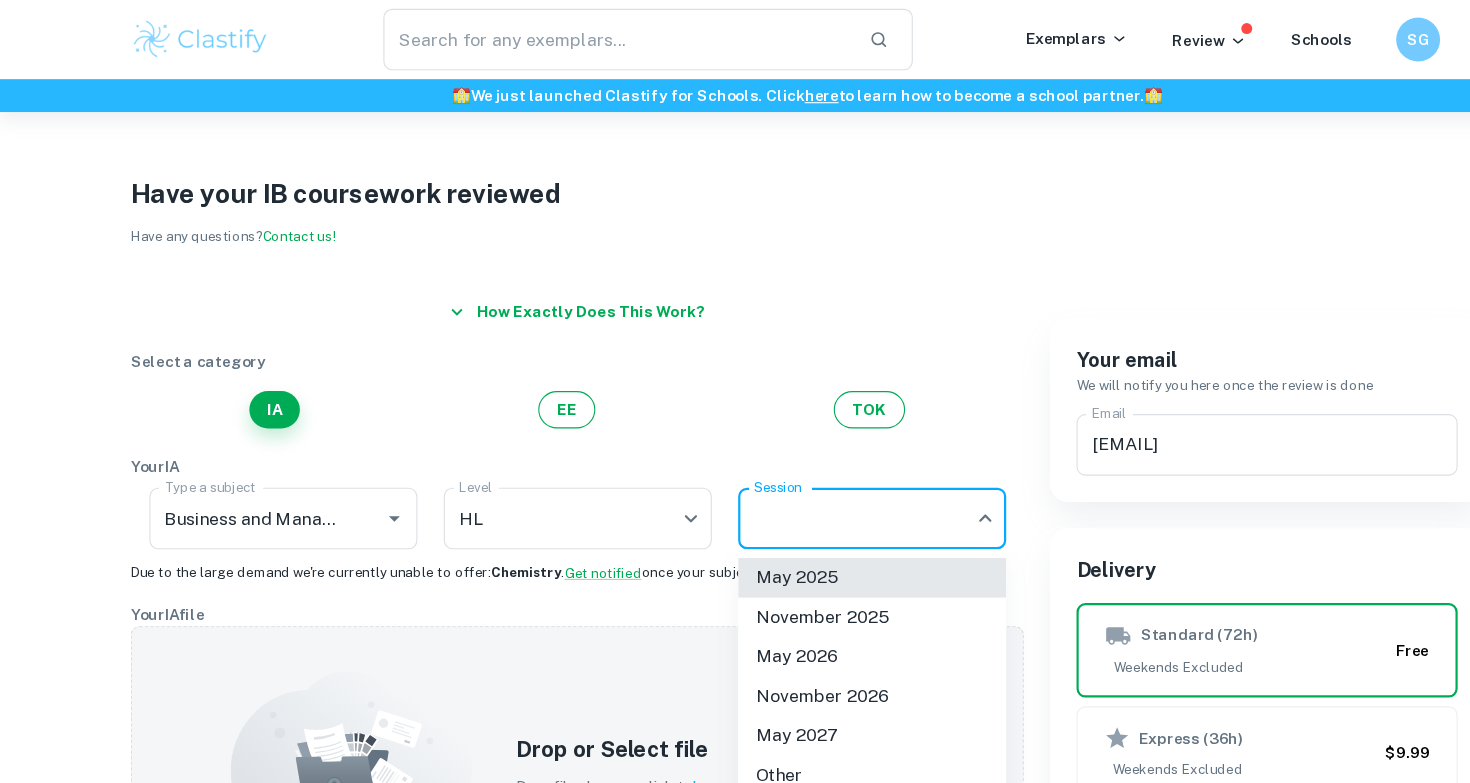 click on "​ Exemplars Review Schools SG 🏫  We just launched Clastify for Schools. Click  here  to learn how to become a school partner.  🏫 Have your IB coursework reviewed Have any questions?  Contact us! How exactly does this work? Select a category IA EE TOK Your  IA Type a subject Business and Management Type a subject Level HL   HL Level Session ​ Session Due to the large demand we're currently unable to offer:  Chemistry .  Get notified  once your subject becomes available again. Your  IA  file Drop or Select file Drop files here or click to  browse  through your machine The file must be in English. If you're doing IB in another language please translate it using ChatGPT. Requests x ​ Your email We will notify you here once the review is done Email stevenguo3339@gmail.com Email Delivery Standard (72h) Weekends Excluded Free Express (36h) Weekends Excluded $9.99 Turbo (24h) Weekends Included $19.99 Summary Delivered on Thu   7   Aug Email stevenguo3339@gmail.com IA Review $ 49.99 Total Billed 49.99 ," at bounding box center [735, 493] 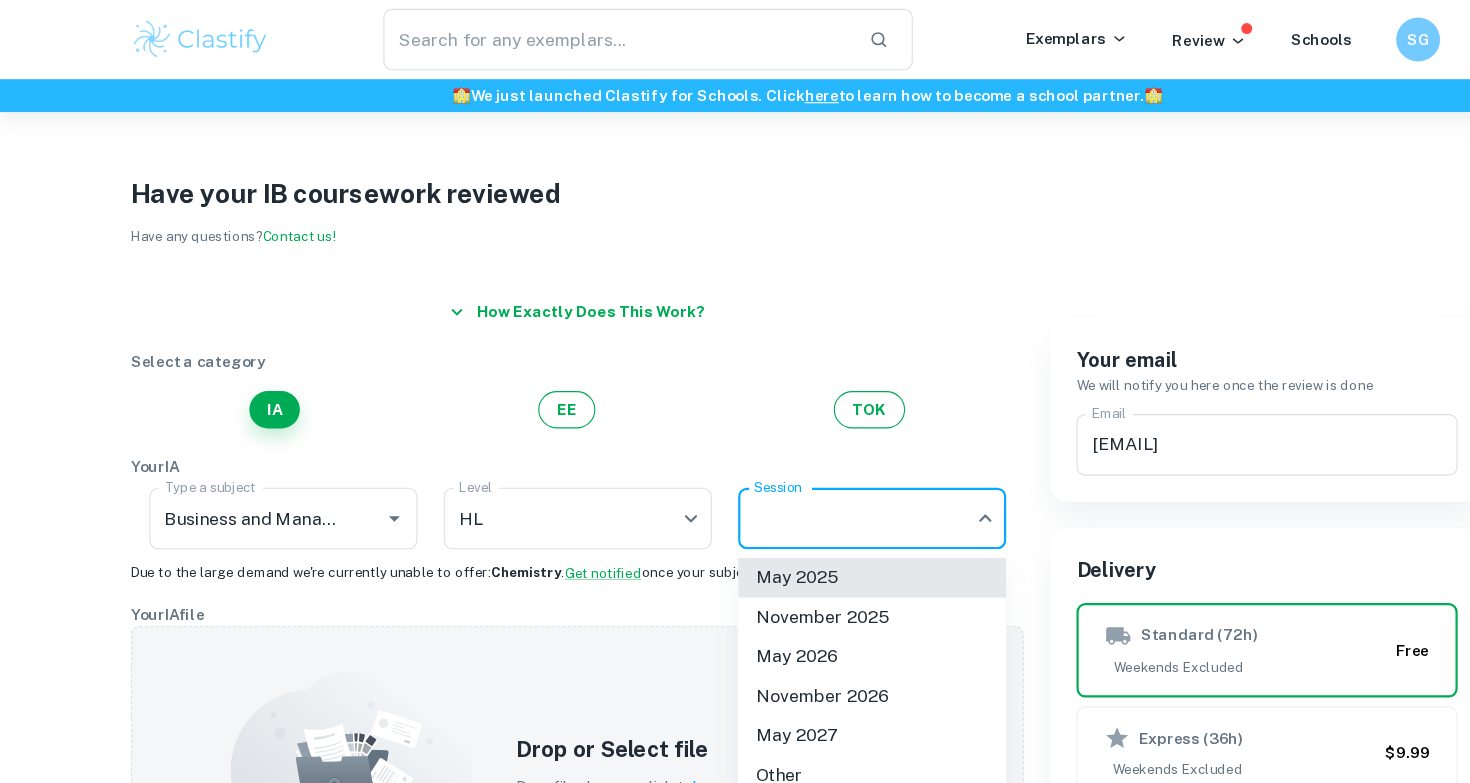 click on "May 2025" at bounding box center (794, 526) 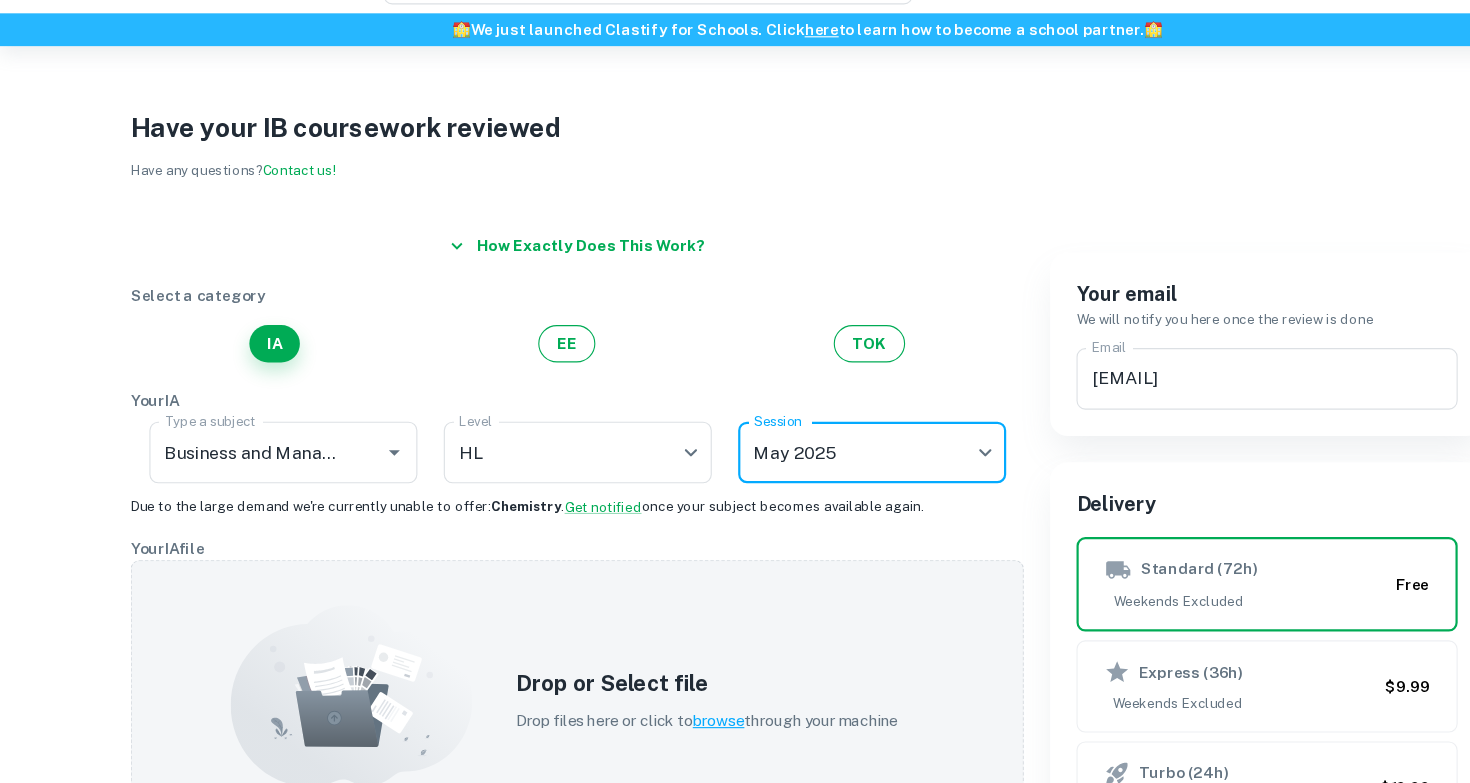 scroll, scrollTop: 25, scrollLeft: 0, axis: vertical 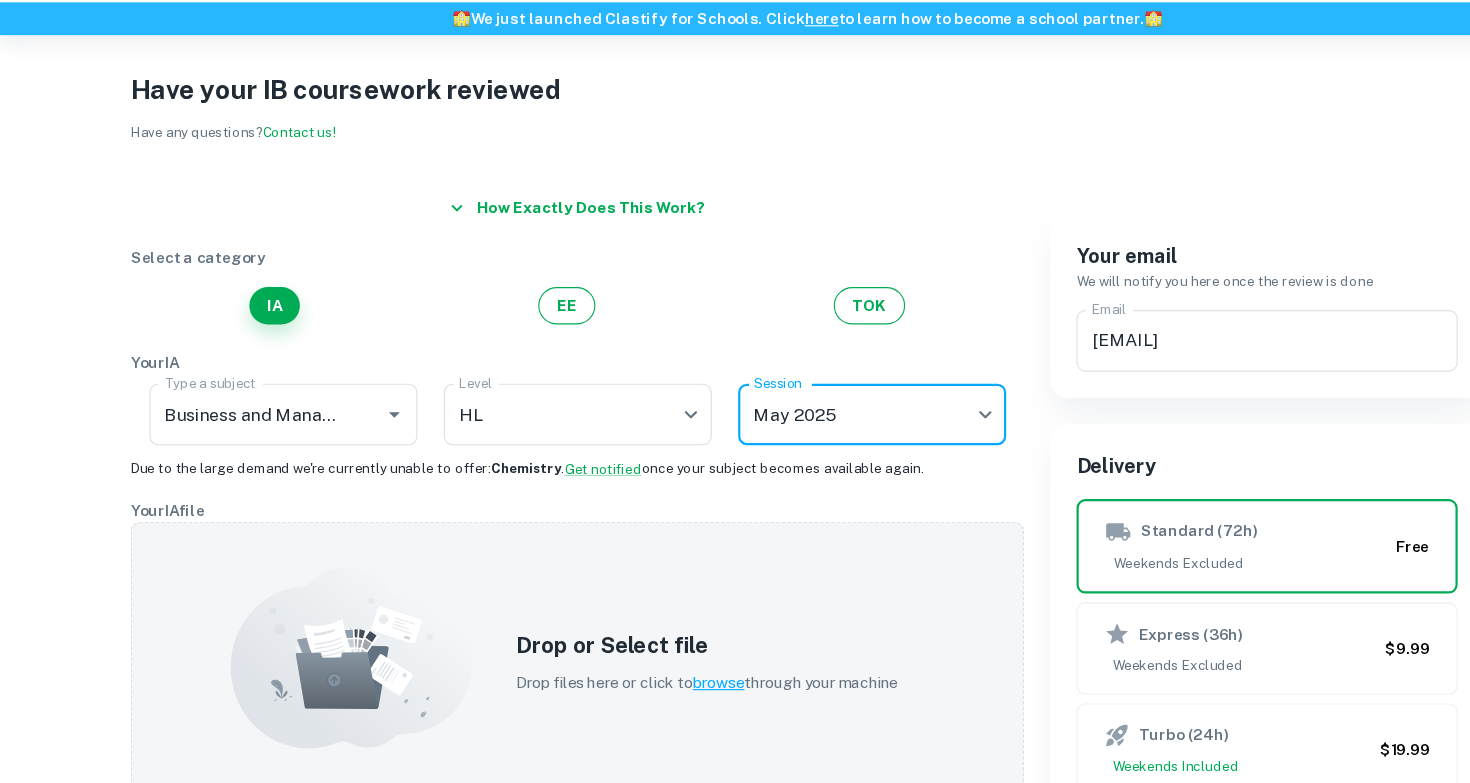click on "We value your privacy We use cookies to enhance your browsing experience, serve personalised ads or content, and analyse our traffic. By clicking "Accept All", you consent to our use of cookies.   Cookie Policy Customise   Reject All   Accept All   Customise Consent Preferences   We use cookies to help you navigate efficiently and perform certain functions. You will find detailed information about all cookies under each consent category below. The cookies that are categorised as "Necessary" are stored on your browser as they are essential for enabling the basic functionalities of the site. ...  Show more For more information on how Google's third-party cookies operate and handle your data, see:   Google Privacy Policy Necessary Always Active Necessary cookies are required to enable the basic features of this site, such as providing secure log-in or adjusting your consent preferences. These cookies do not store any personally identifiable data. Functional Analytics Performance Advertisement Uncategorised" at bounding box center [735, 468] 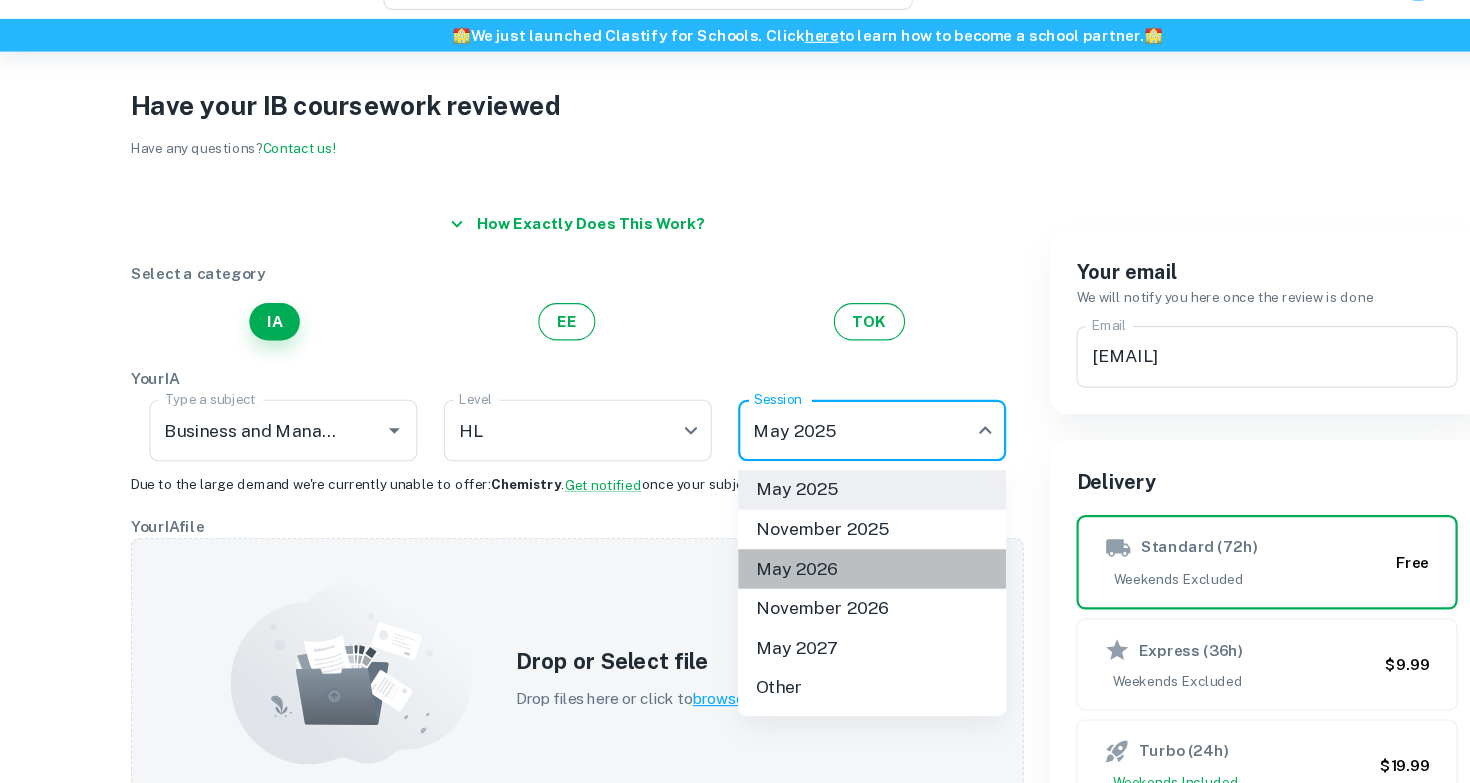 click on "May 2026" at bounding box center (794, 573) 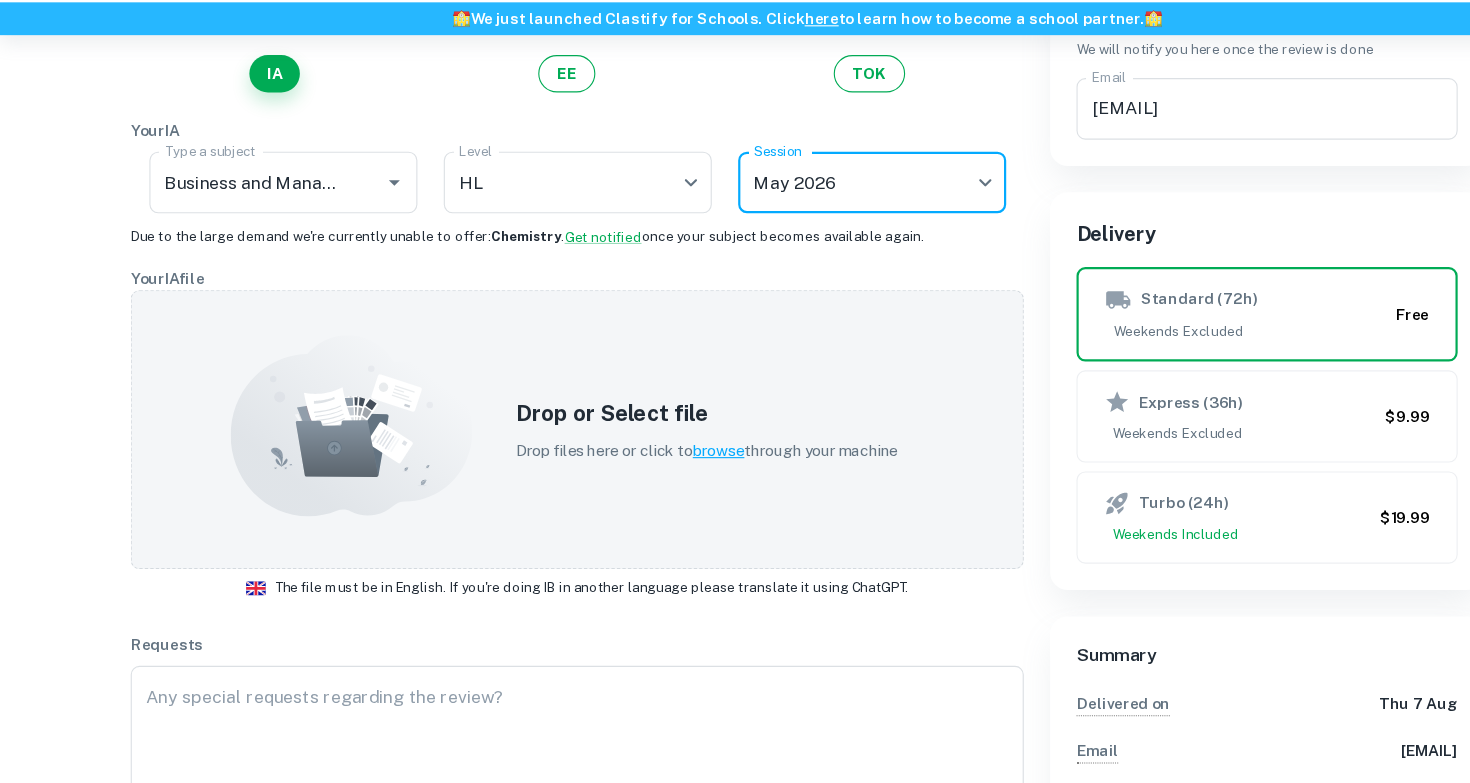 scroll, scrollTop: 305, scrollLeft: 0, axis: vertical 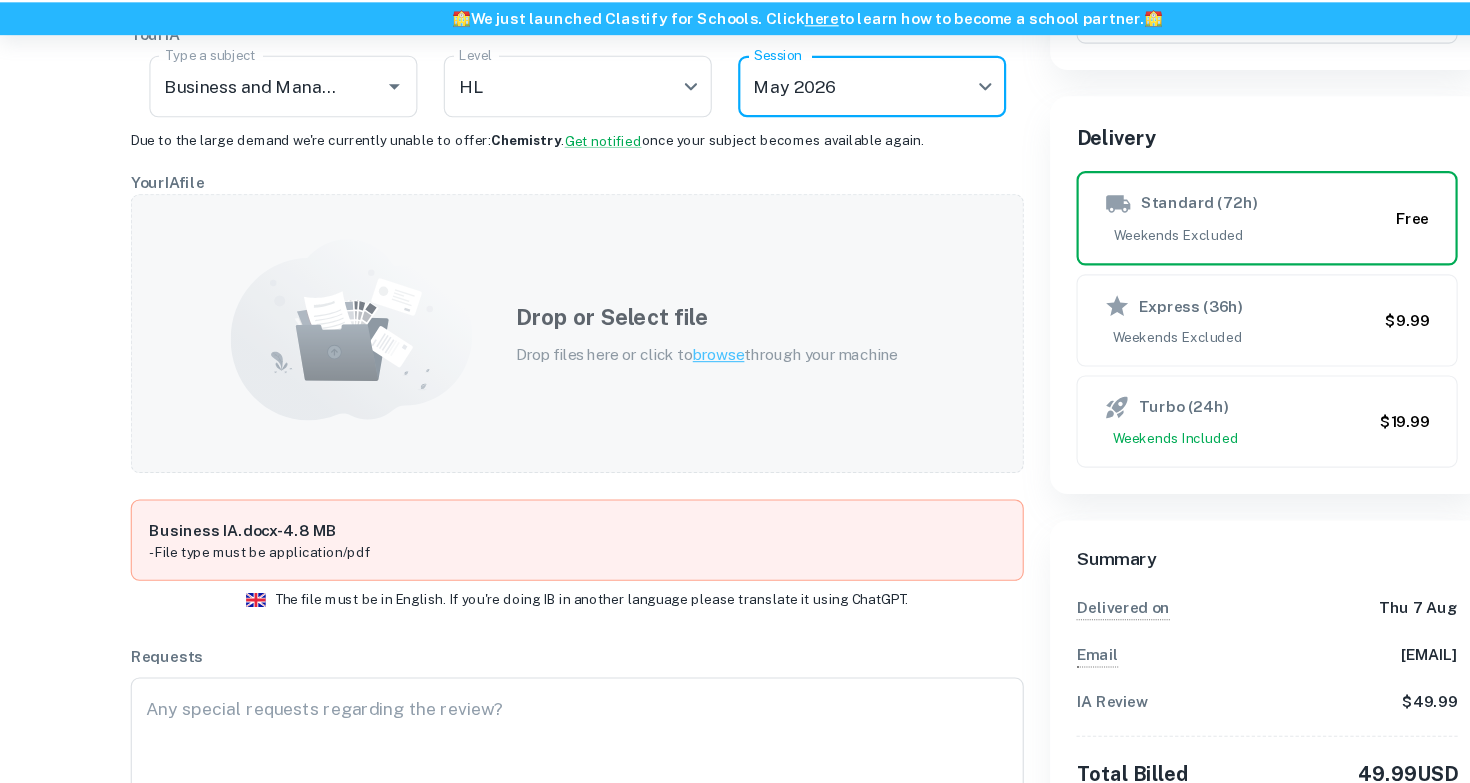 click on "browse" at bounding box center [654, 393] 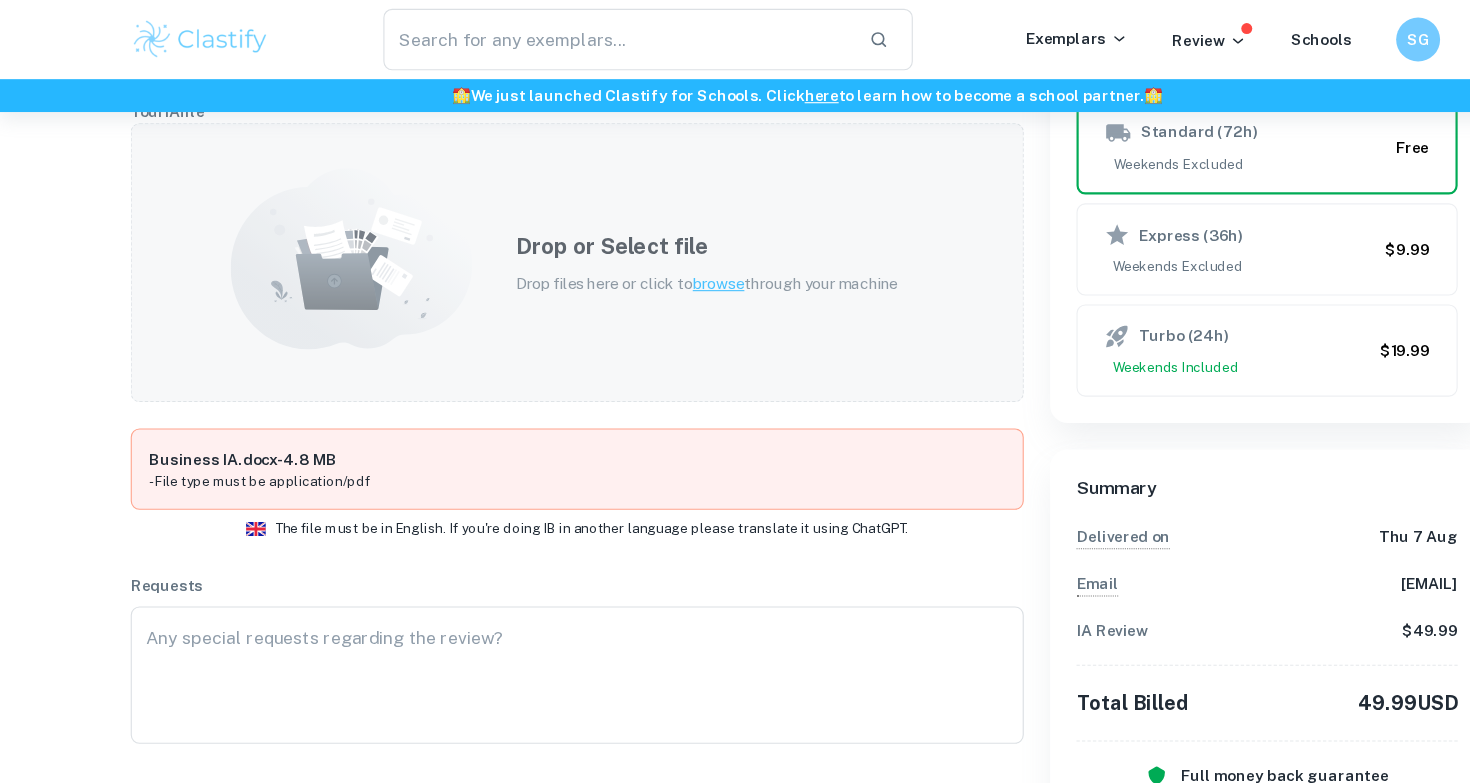scroll, scrollTop: 253, scrollLeft: 0, axis: vertical 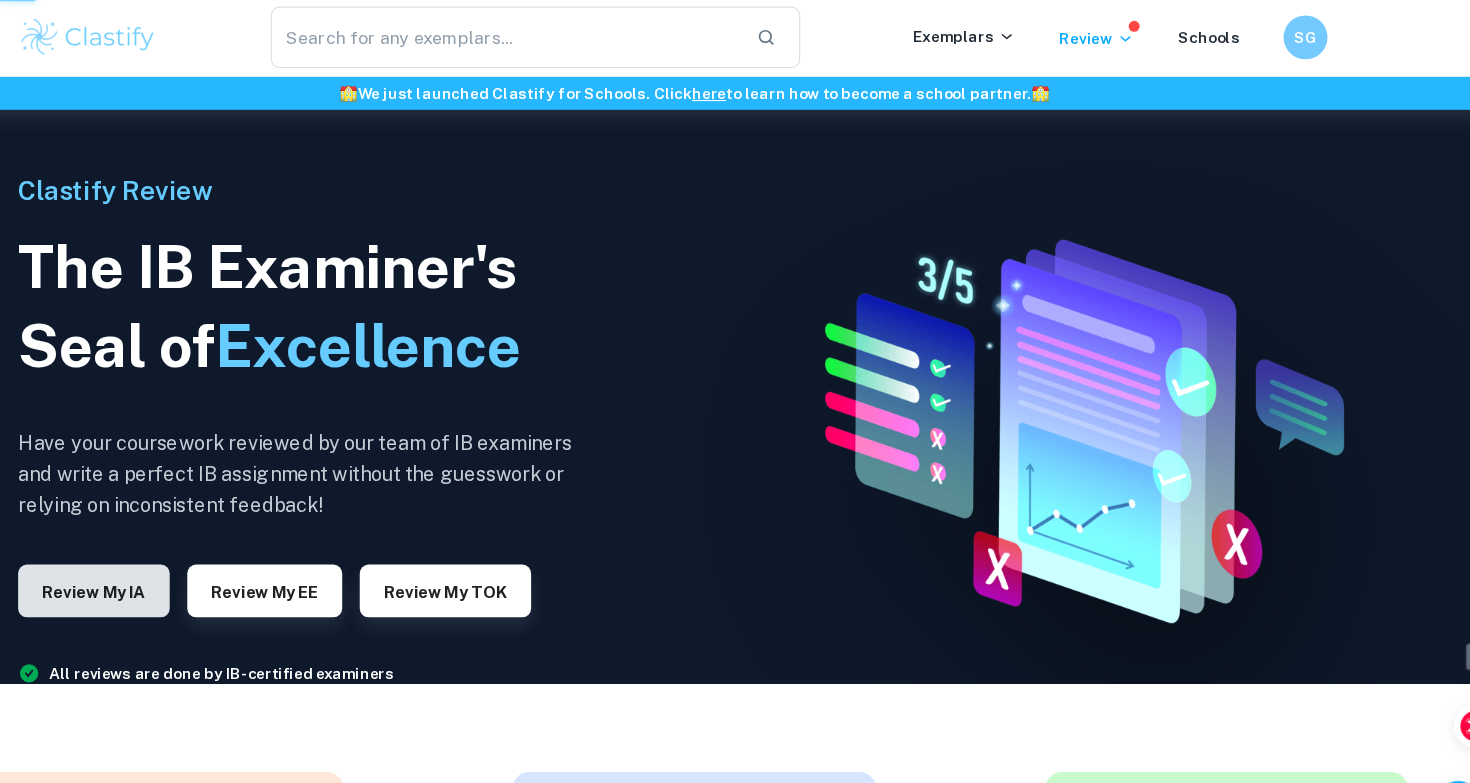 click on "Review my IA" at bounding box center [188, 540] 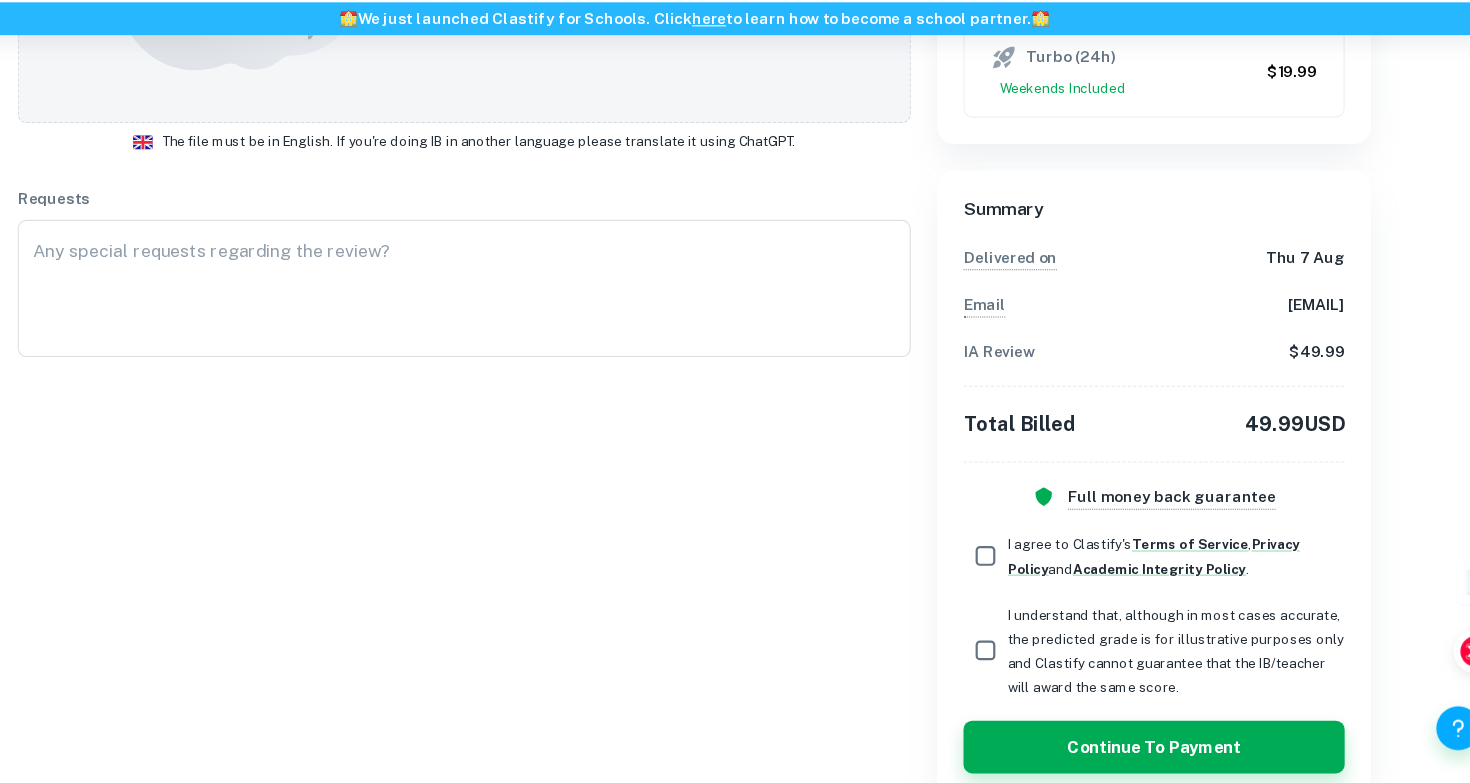 scroll, scrollTop: 681, scrollLeft: 0, axis: vertical 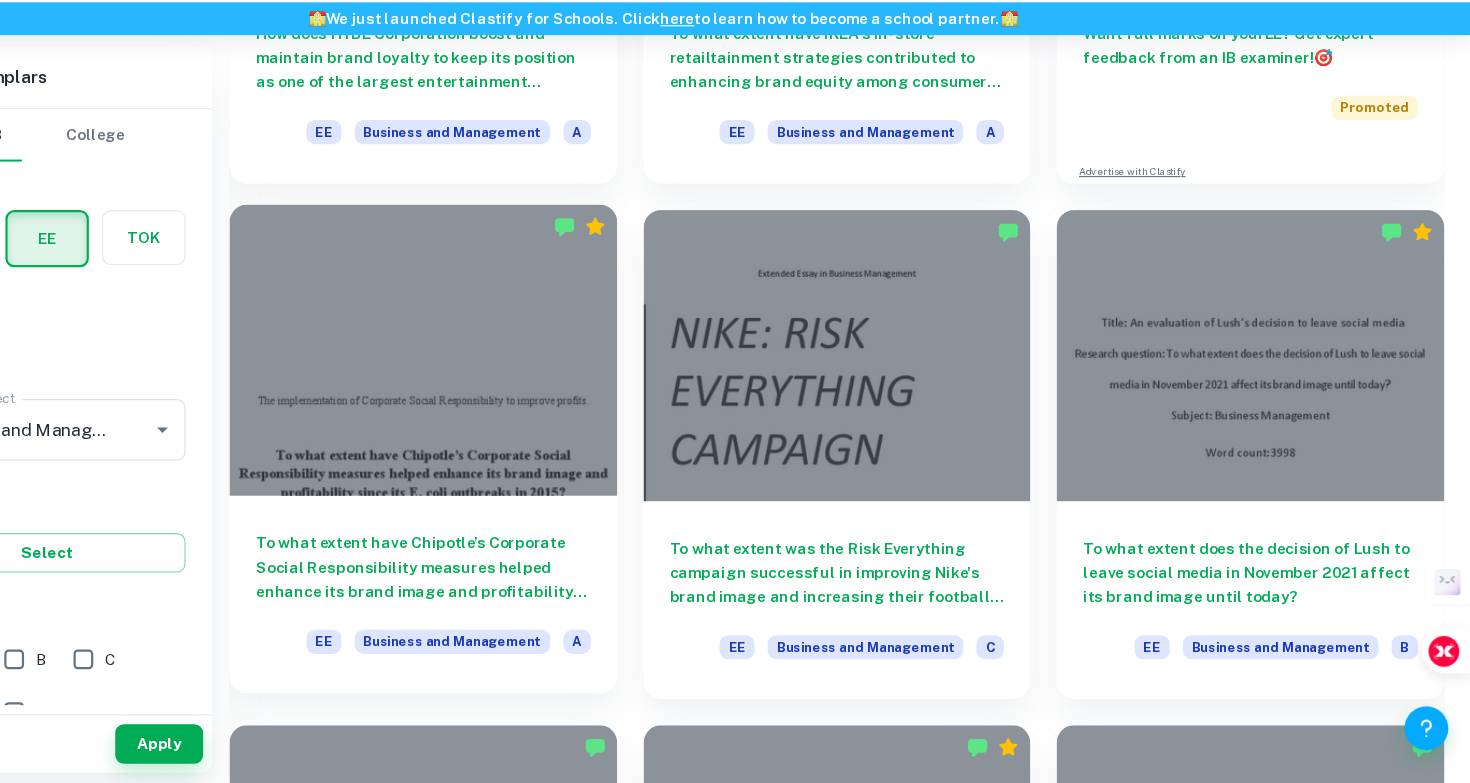 click on "To what extent have Chipotle’s Corporate Social Responsibility measures helped enhance its brand image and profitability since its E. coli outbreaks in 2015?" at bounding box center [516, 586] 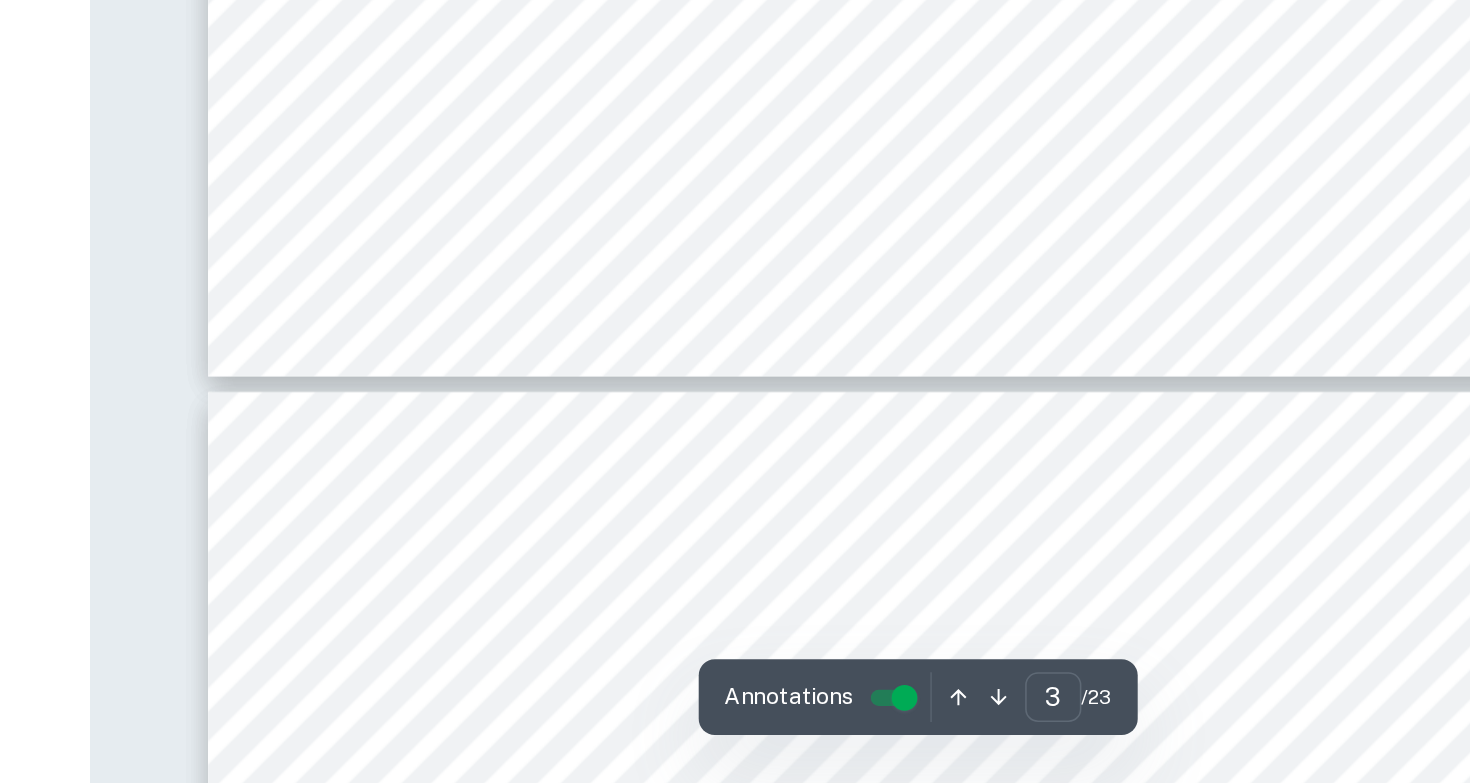 scroll, scrollTop: 3319, scrollLeft: 0, axis: vertical 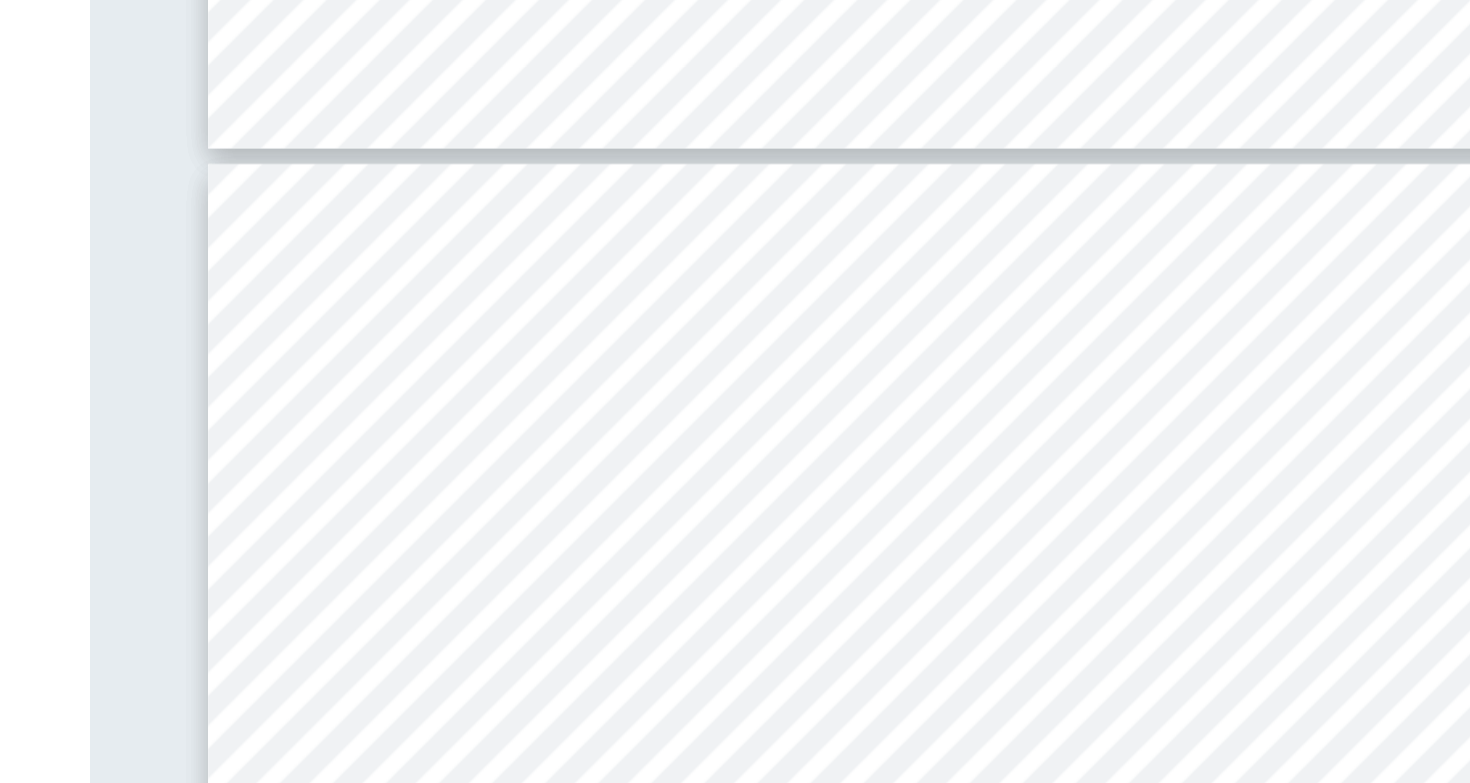 type on "4" 